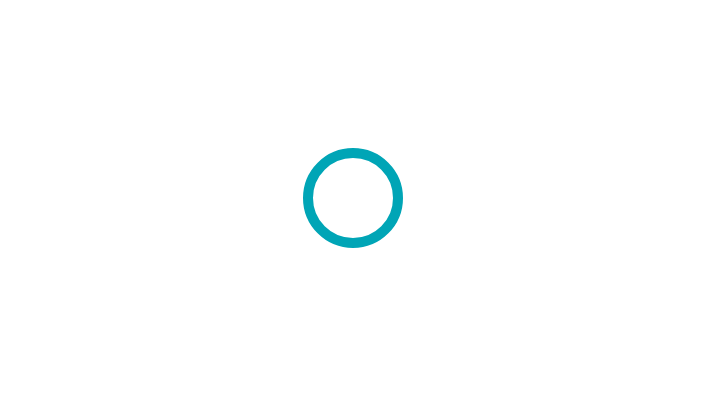 scroll, scrollTop: 0, scrollLeft: 0, axis: both 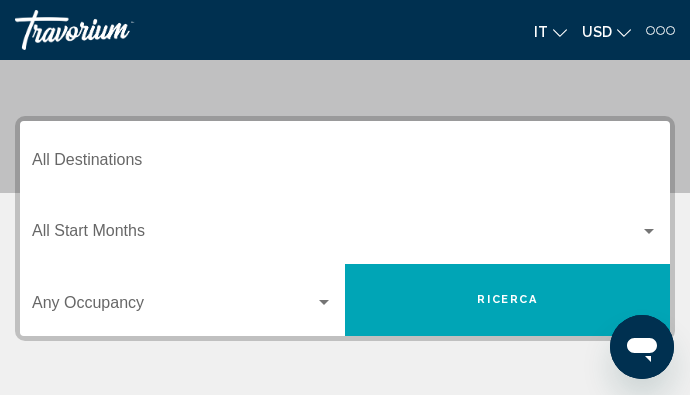 click on "Destination All Destinations" at bounding box center [345, 164] 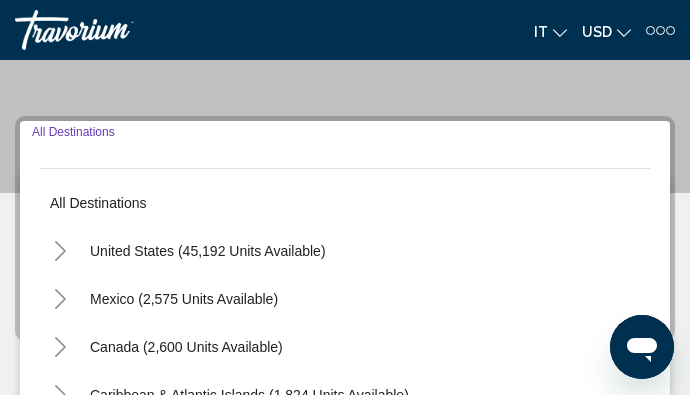 scroll, scrollTop: 218, scrollLeft: 0, axis: vertical 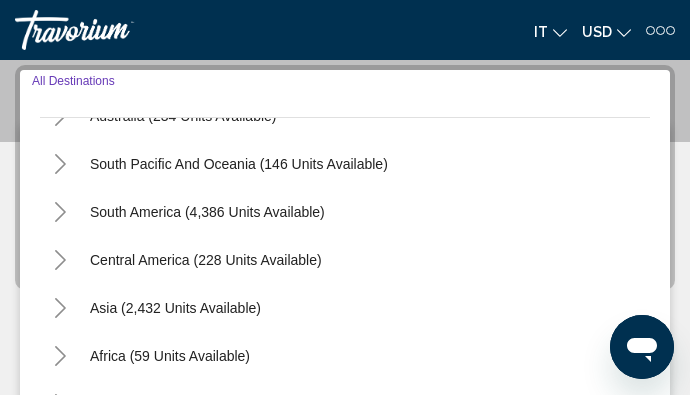 click 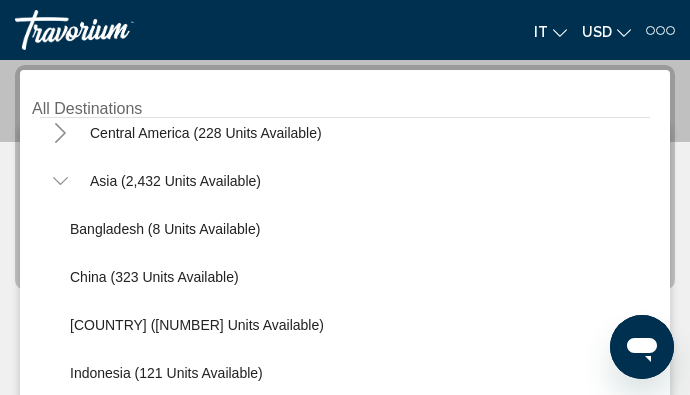 scroll, scrollTop: 491, scrollLeft: 0, axis: vertical 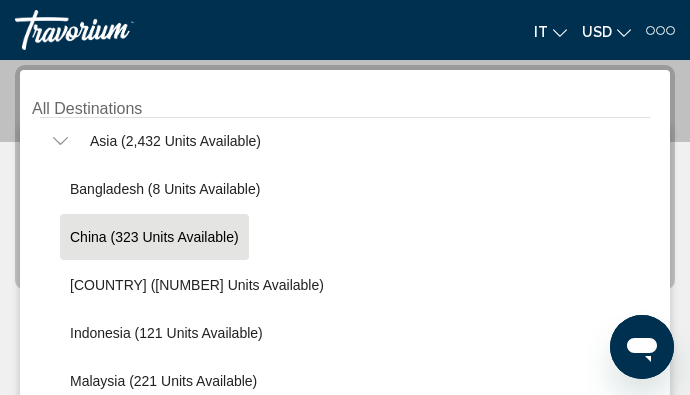 click on "China (323 units available)" 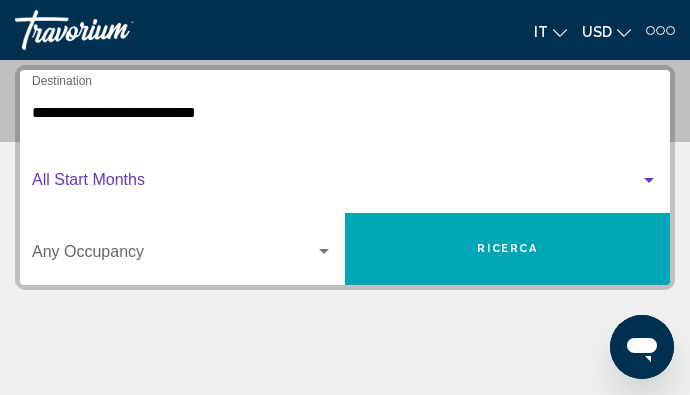 click at bounding box center (336, 184) 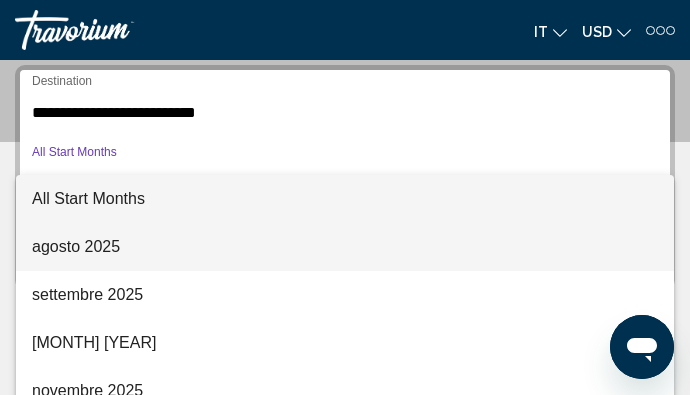 click on "agosto 2025" at bounding box center (345, 247) 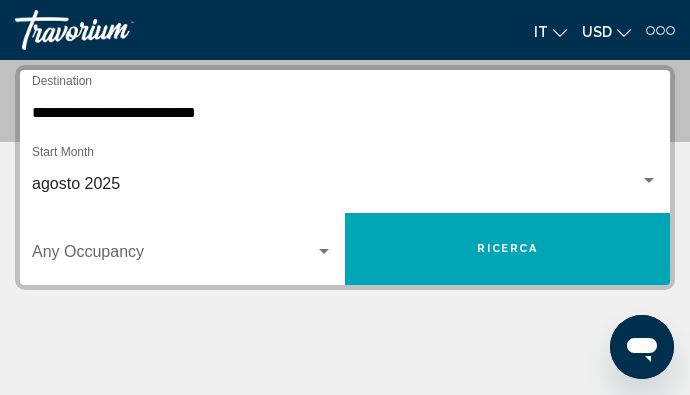 click on "Occupancy Any Occupancy" at bounding box center [182, 249] 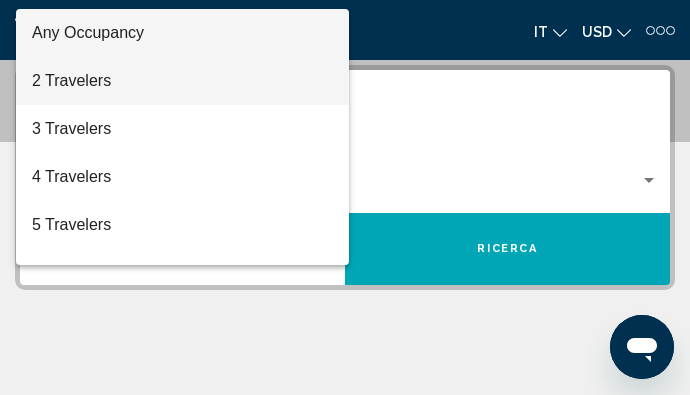 click on "2 Travelers" at bounding box center [182, 81] 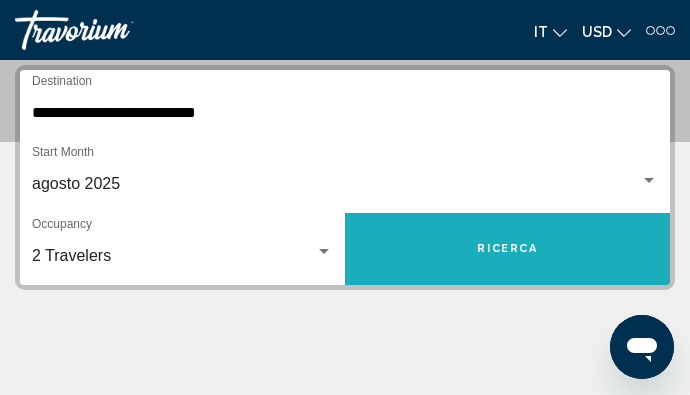 click on "Ricerca" at bounding box center (507, 248) 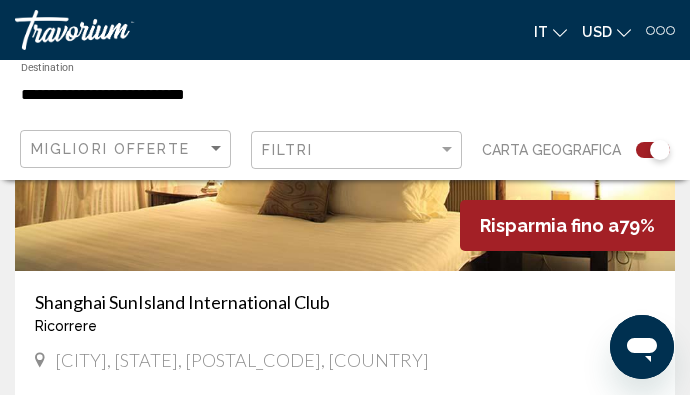 scroll, scrollTop: 7500, scrollLeft: 0, axis: vertical 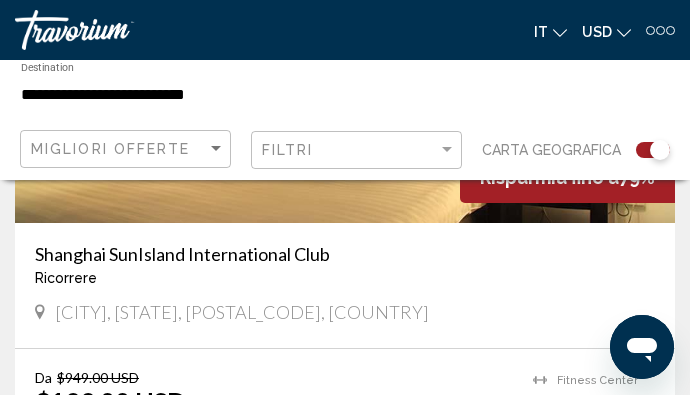 click on "Shanghai SunIsland International Club" at bounding box center [345, 254] 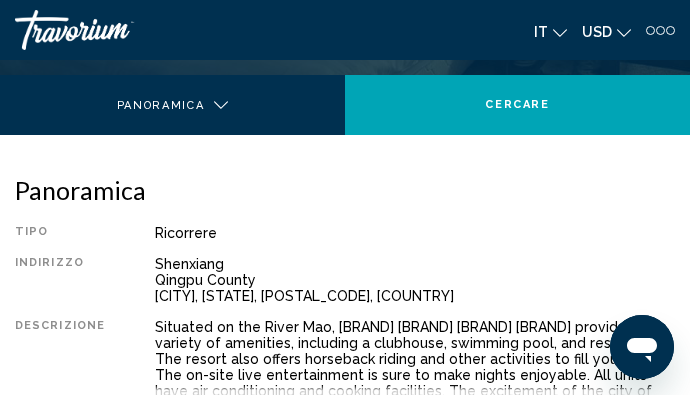 scroll, scrollTop: 72, scrollLeft: 0, axis: vertical 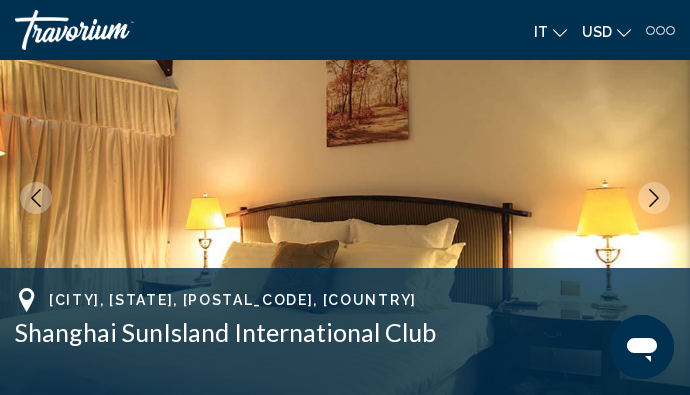 click at bounding box center [654, 198] 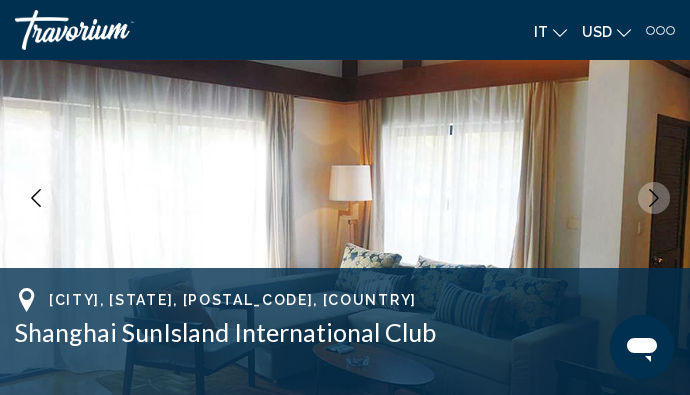 click at bounding box center (654, 198) 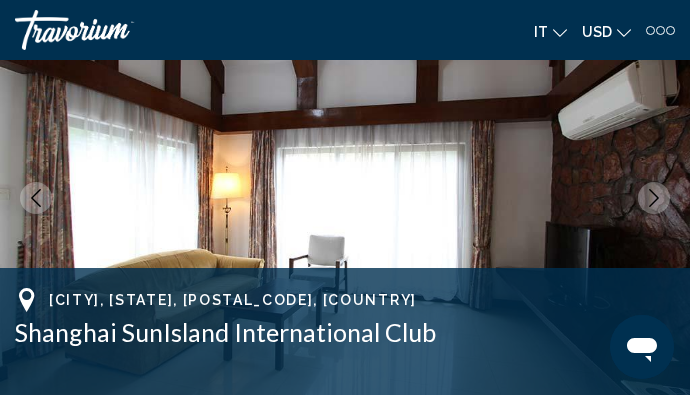 click at bounding box center (654, 198) 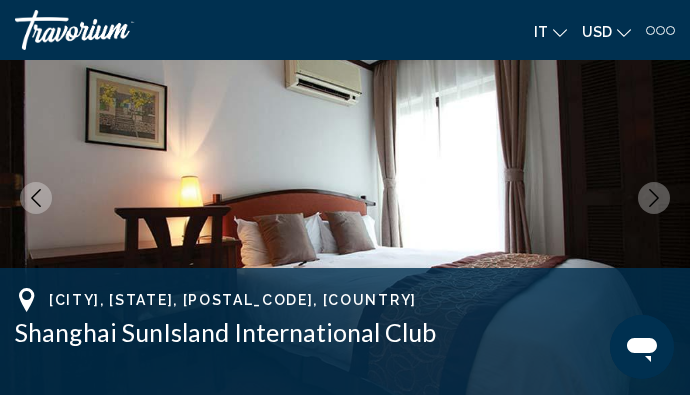 click at bounding box center (654, 198) 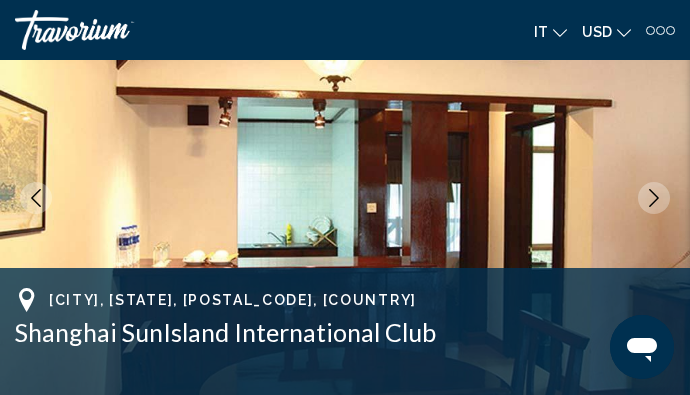 click at bounding box center (654, 198) 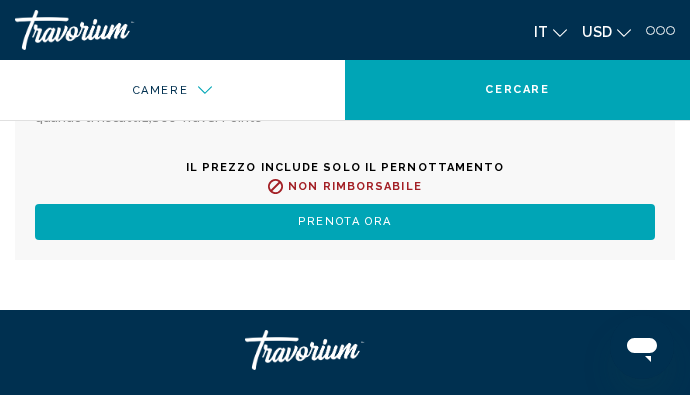scroll, scrollTop: 4128, scrollLeft: 0, axis: vertical 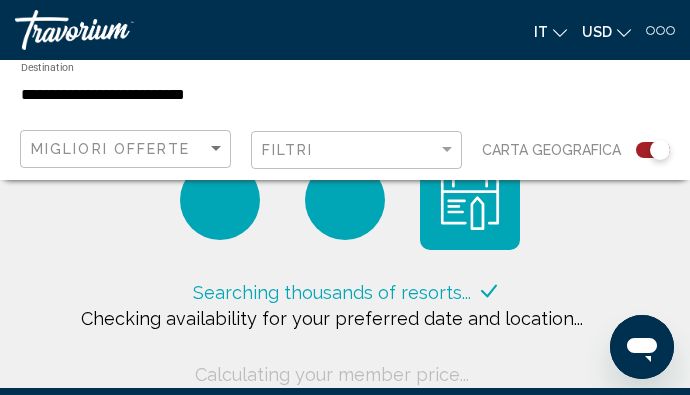 click on "**********" at bounding box center (234, 95) 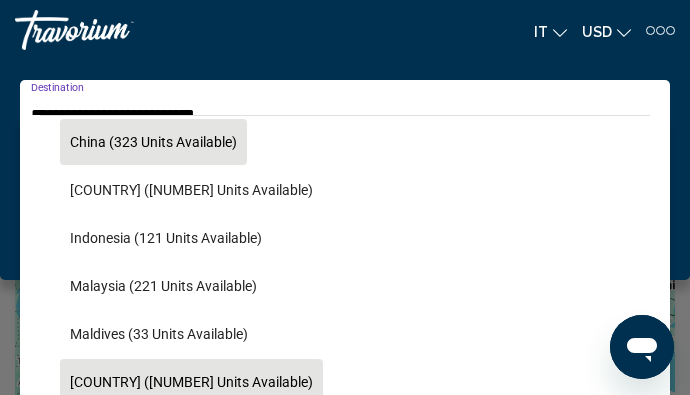 scroll, scrollTop: 622, scrollLeft: 0, axis: vertical 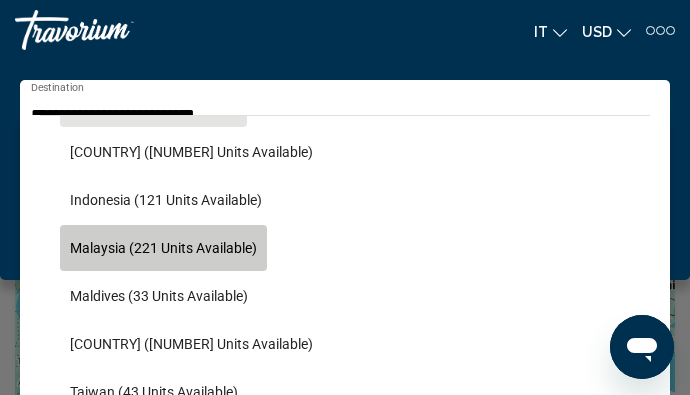 click on "Malaysia (221 units available)" 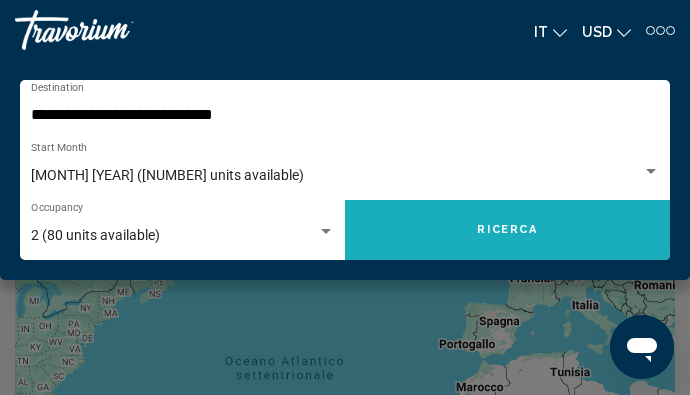 click on "Ricerca" 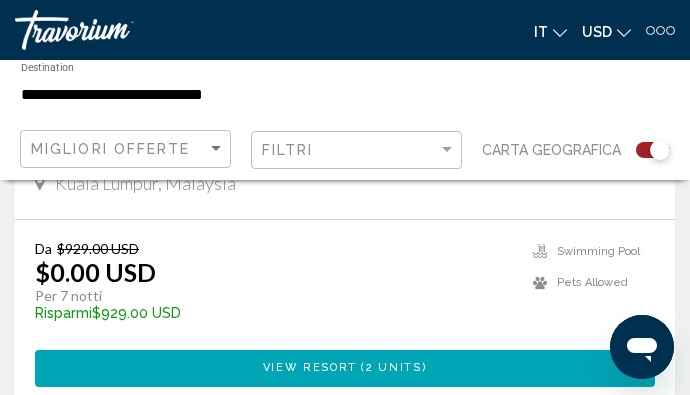 scroll, scrollTop: 3000, scrollLeft: 0, axis: vertical 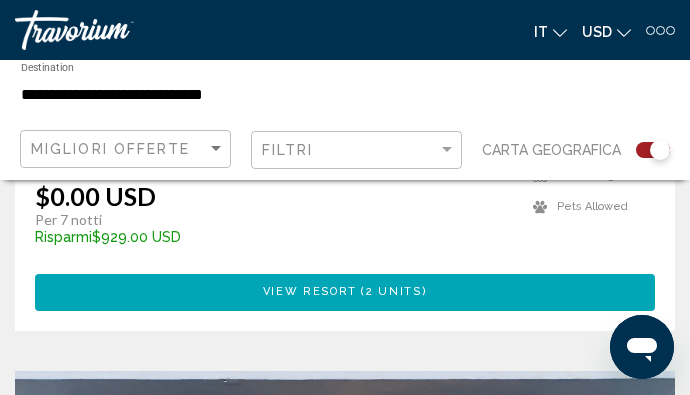 click on "2 units" at bounding box center (394, 292) 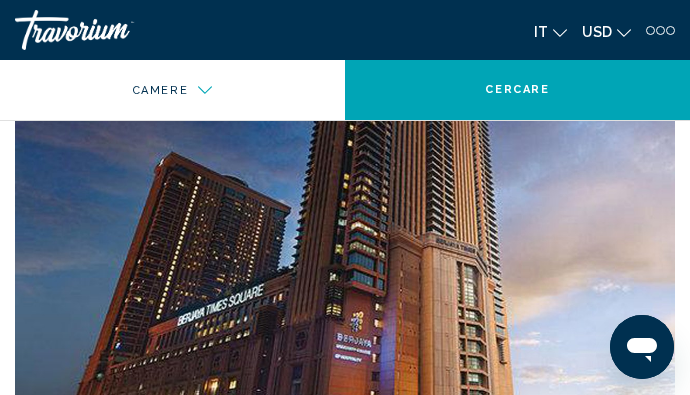 scroll, scrollTop: 3073, scrollLeft: 0, axis: vertical 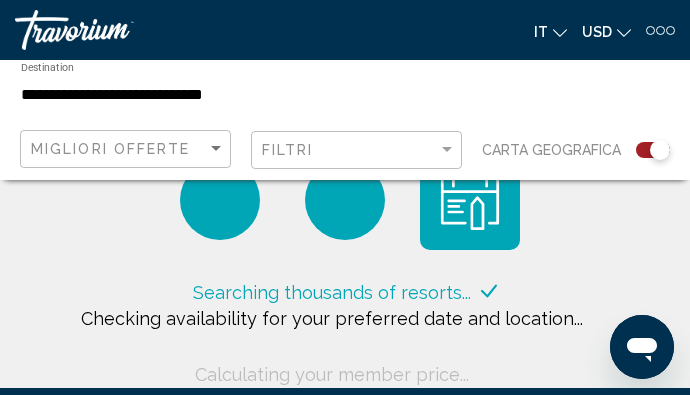 click on "**********" at bounding box center (234, 95) 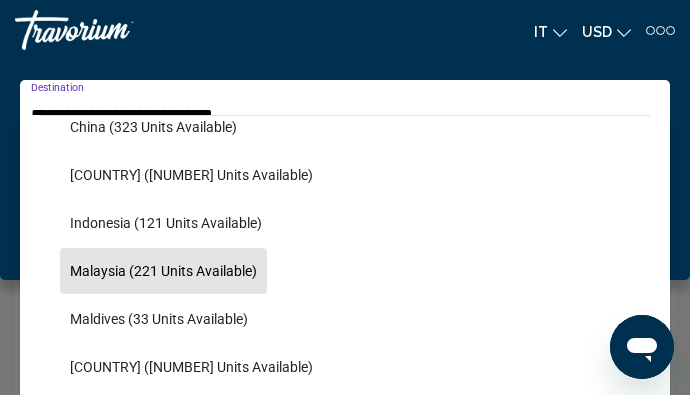 scroll, scrollTop: 766, scrollLeft: 0, axis: vertical 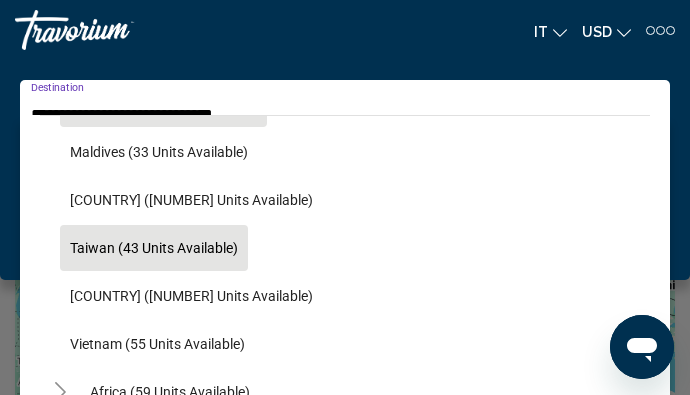click on "Taiwan (43 units available)" 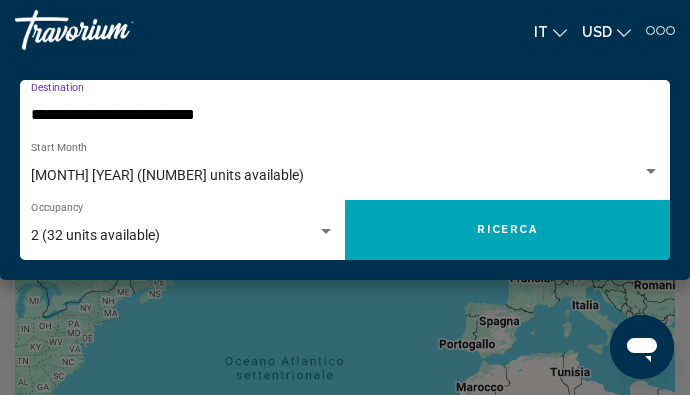 click on "Ricerca" 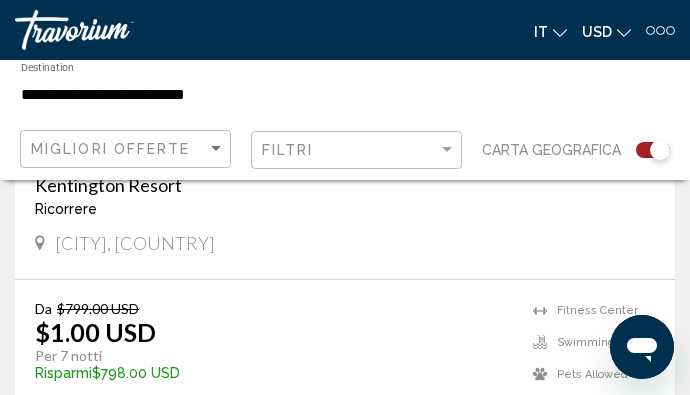 scroll, scrollTop: 799, scrollLeft: 0, axis: vertical 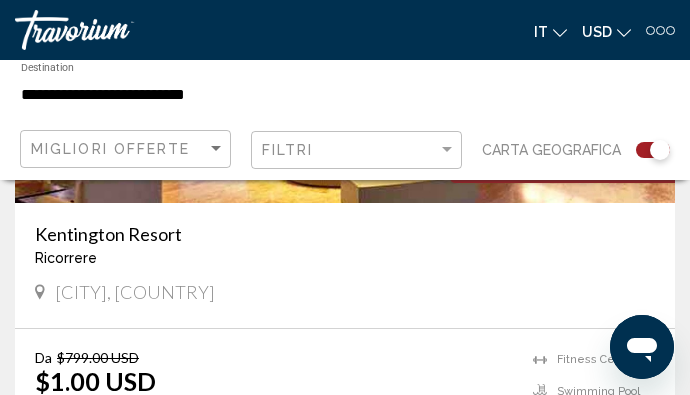 click on "Kentington Resort" at bounding box center [345, 234] 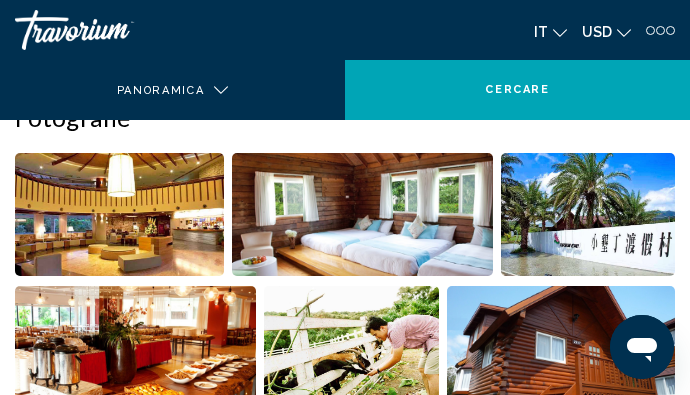 scroll, scrollTop: 73, scrollLeft: 0, axis: vertical 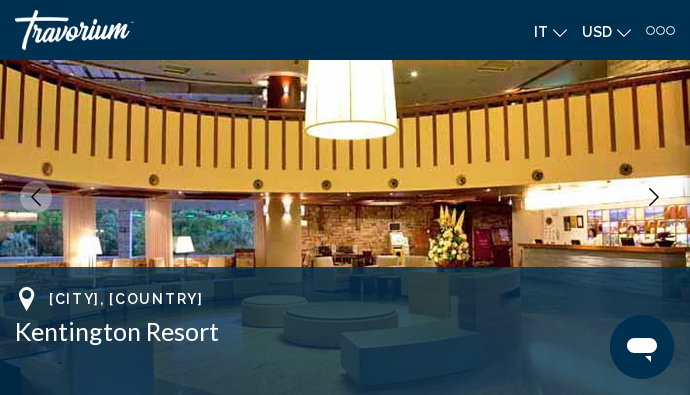 click 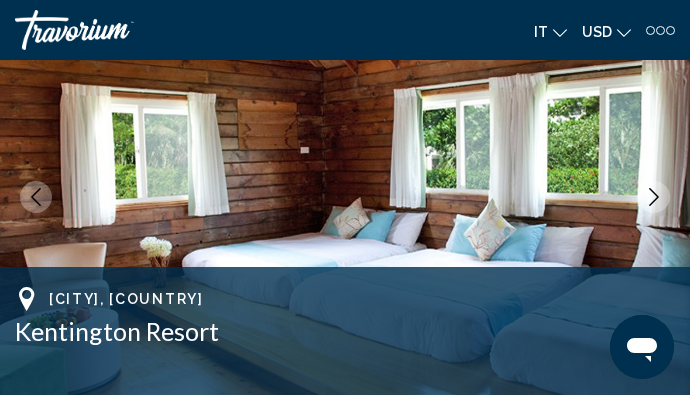 click 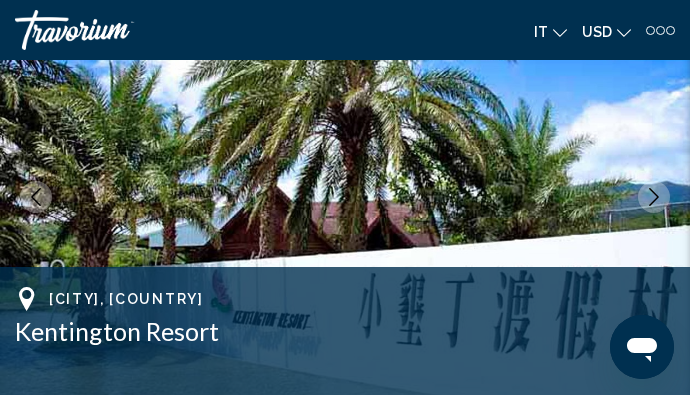 click 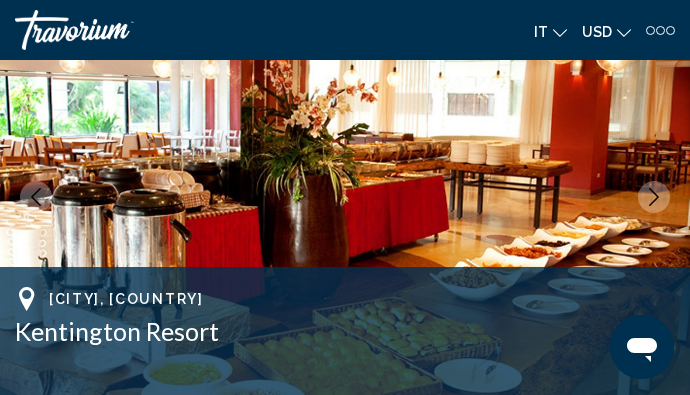 click 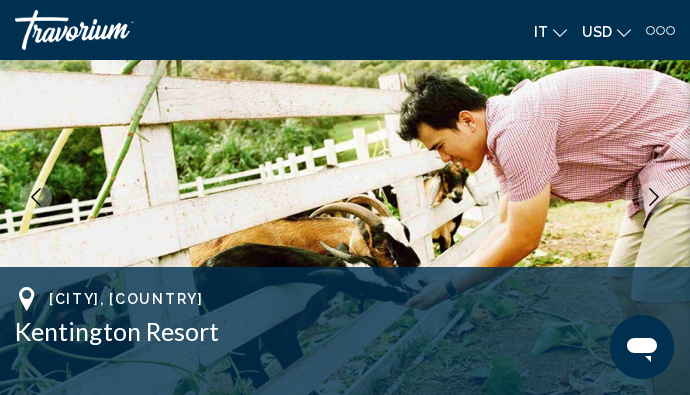 click 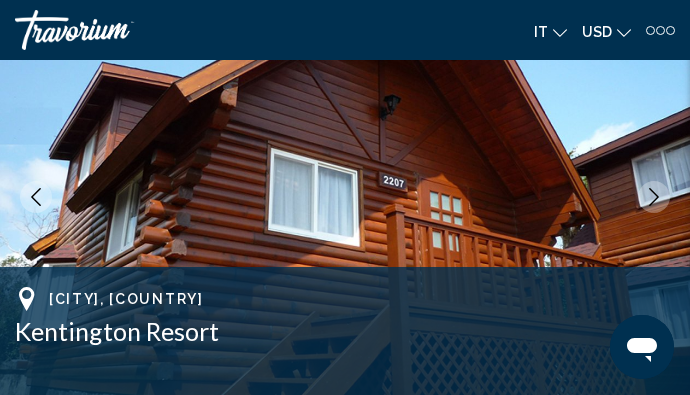 click 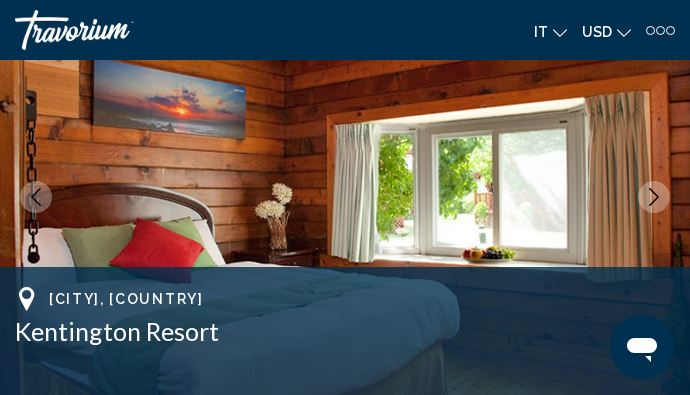click 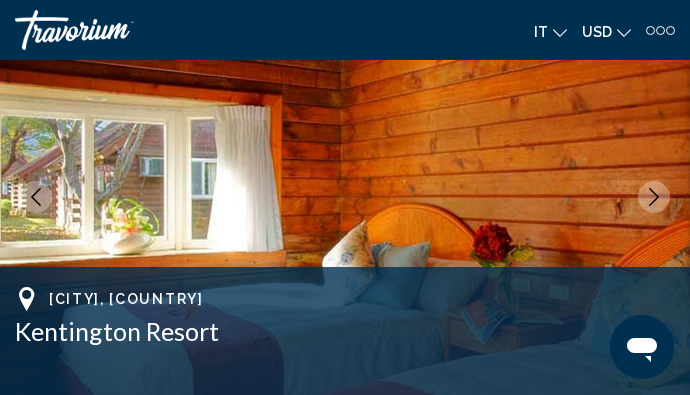 click 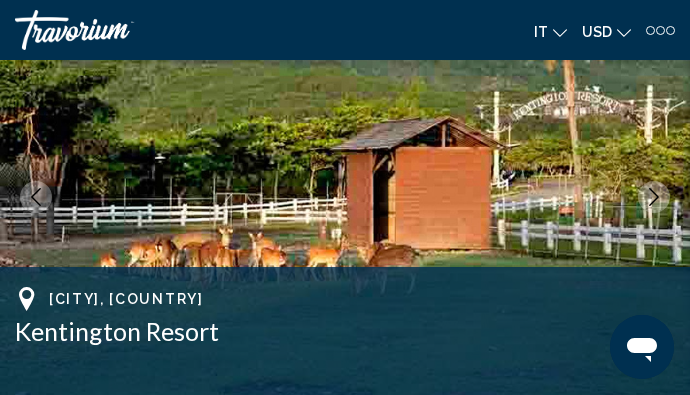 click 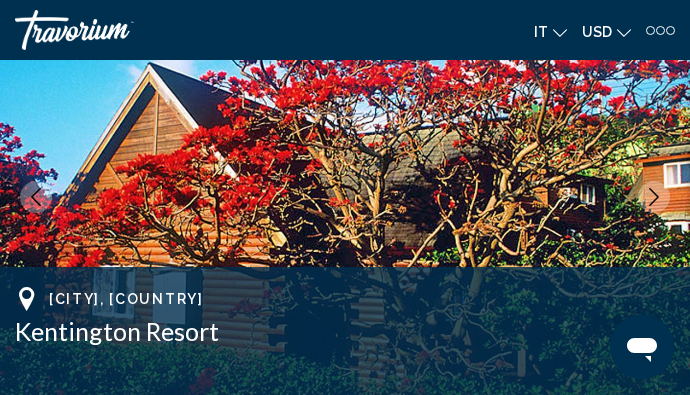 click 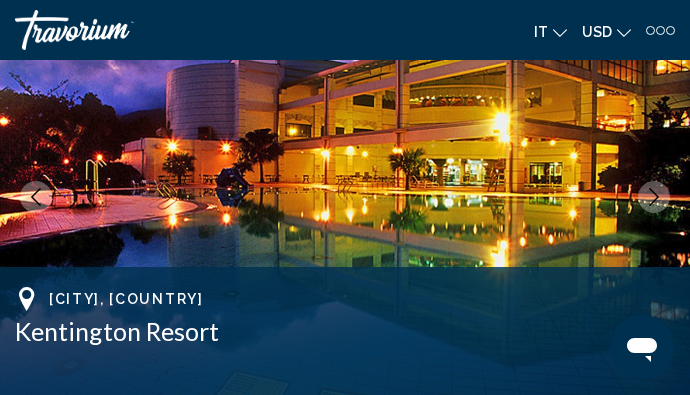 click 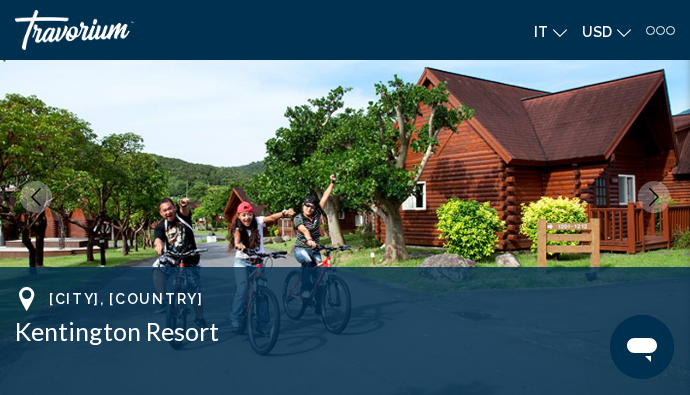 click 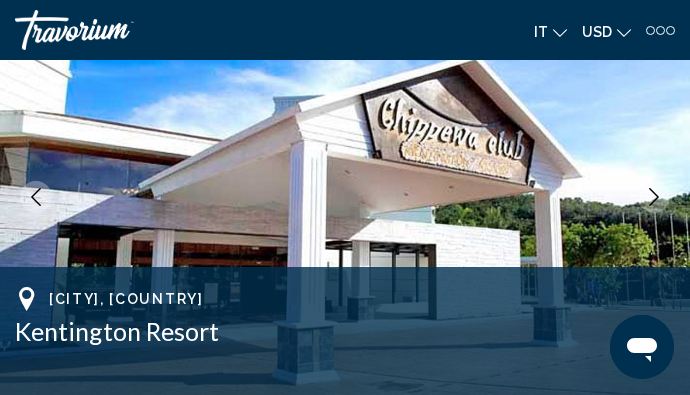 click 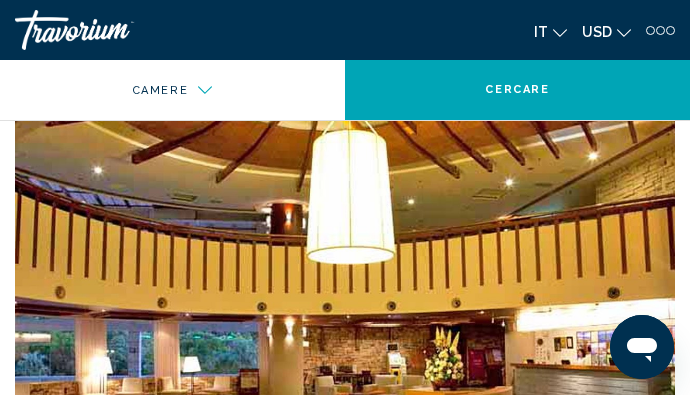 scroll, scrollTop: 4573, scrollLeft: 0, axis: vertical 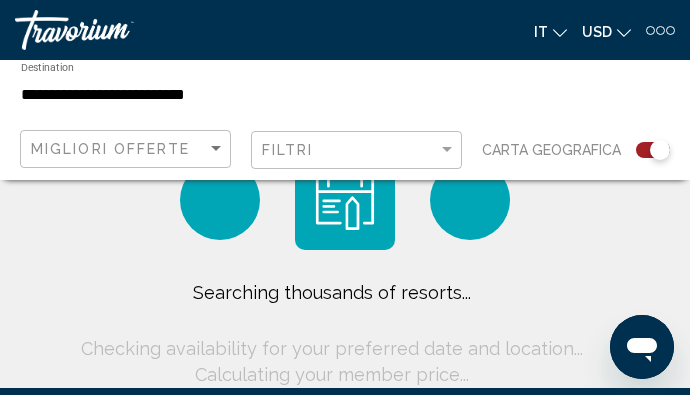 click on "**********" at bounding box center [234, 95] 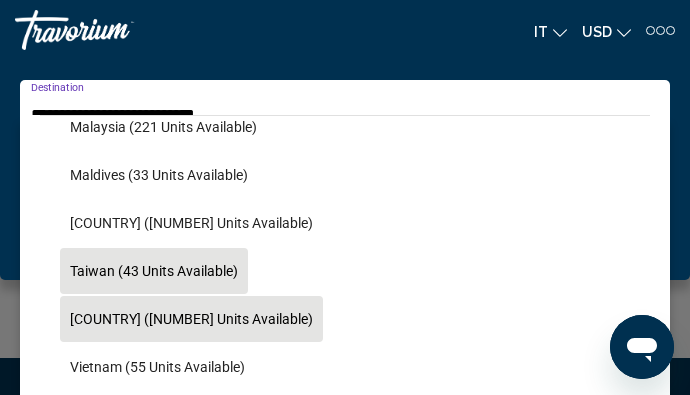 scroll, scrollTop: 804, scrollLeft: 0, axis: vertical 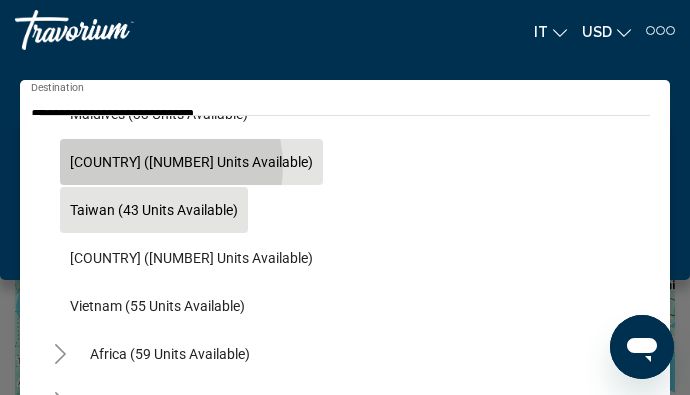 click on "[COUNTRY] ([NUMBER] units available)" 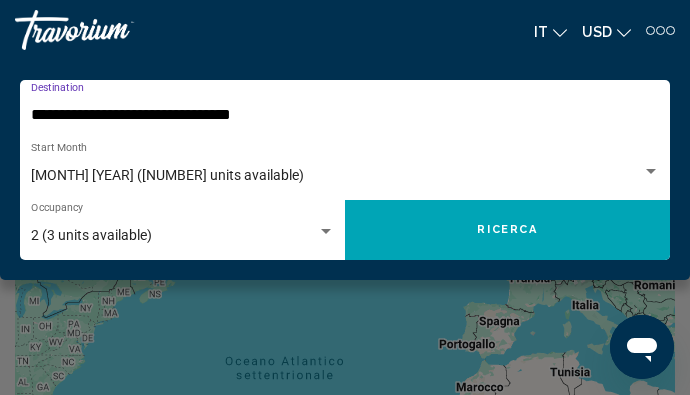 click on "Ricerca" 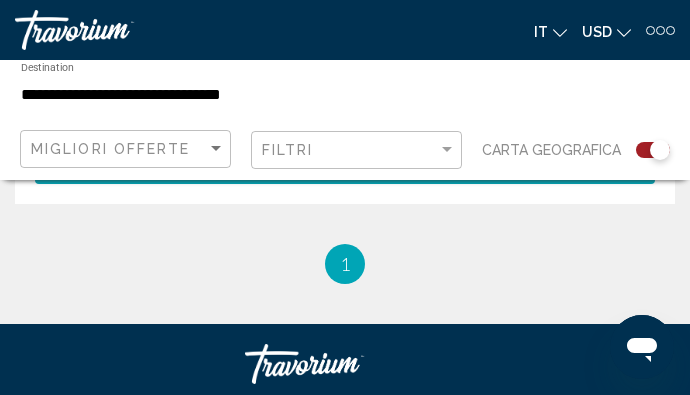scroll, scrollTop: 8022, scrollLeft: 0, axis: vertical 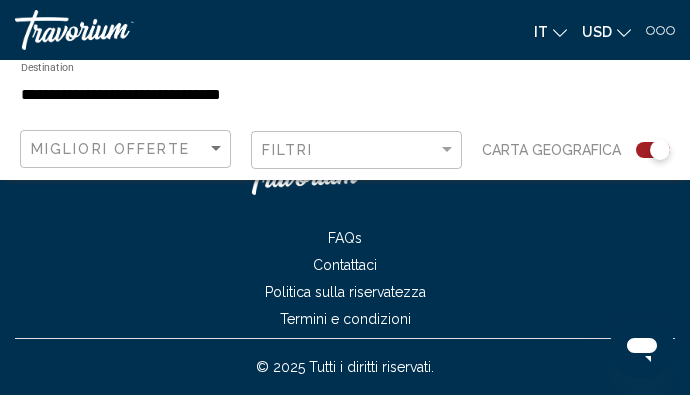click on "**********" at bounding box center [234, 95] 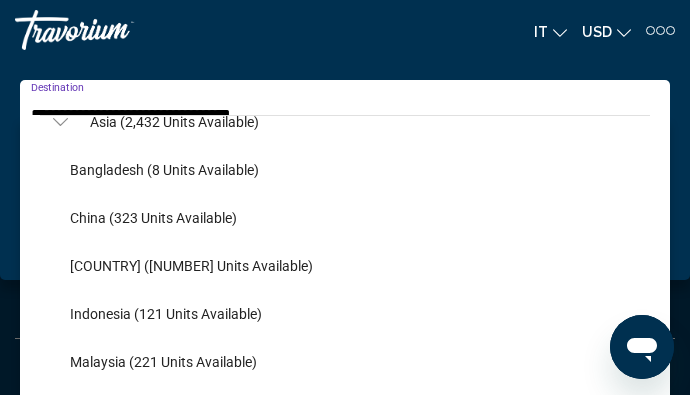 scroll, scrollTop: 304, scrollLeft: 0, axis: vertical 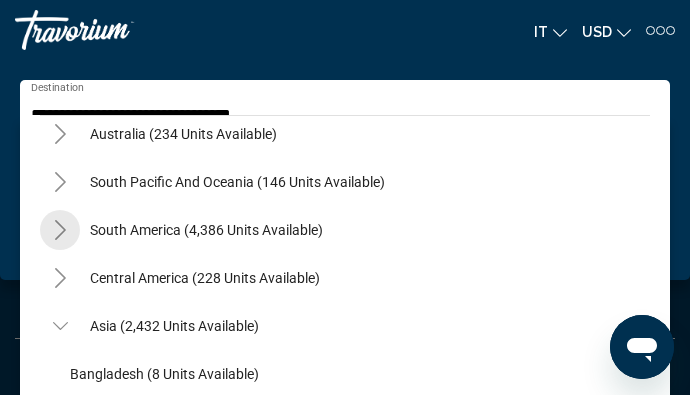 click 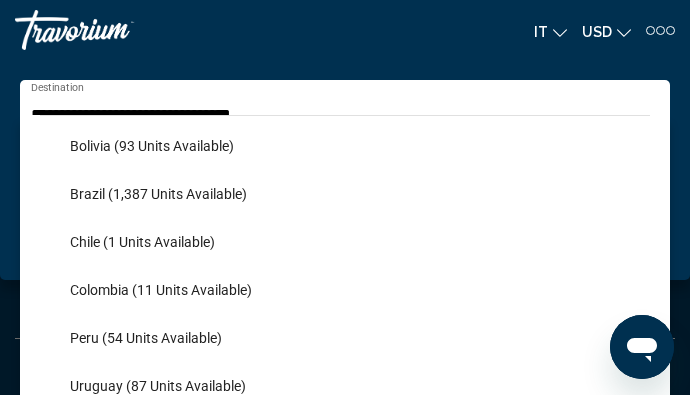 scroll, scrollTop: 137, scrollLeft: 0, axis: vertical 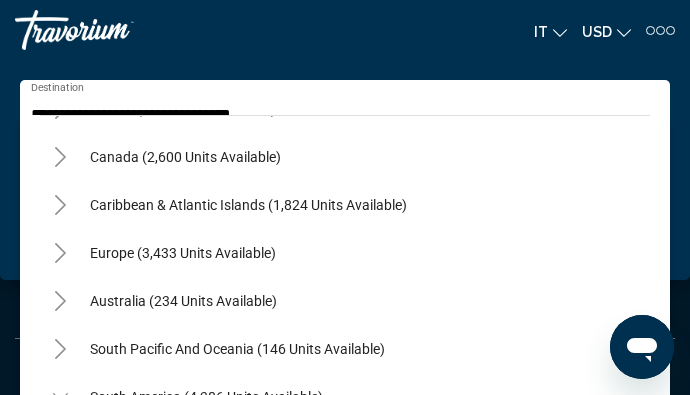 click 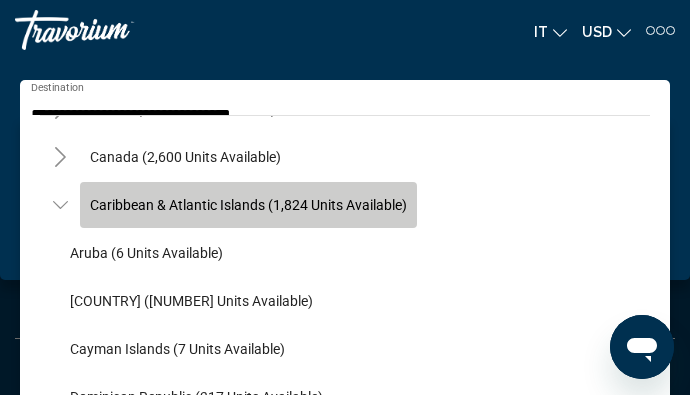 click on "Caribbean & Atlantic Islands (1,824 units available)" 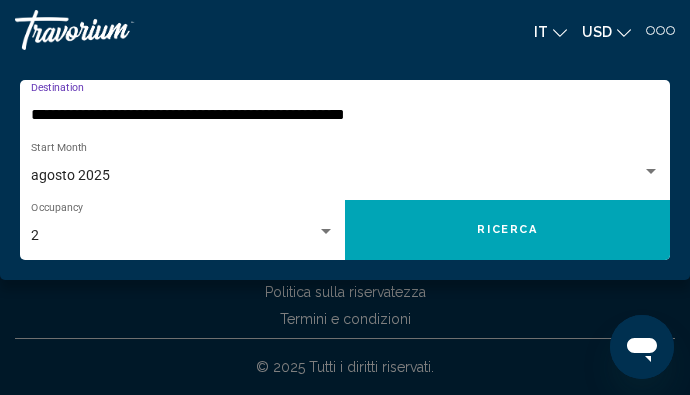 click on "Ricerca" 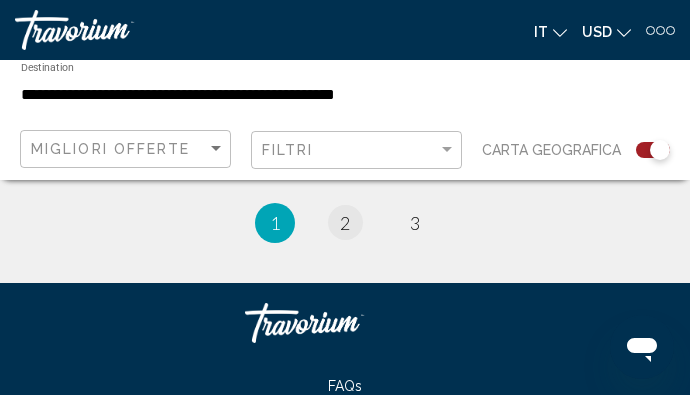 scroll, scrollTop: 8500, scrollLeft: 0, axis: vertical 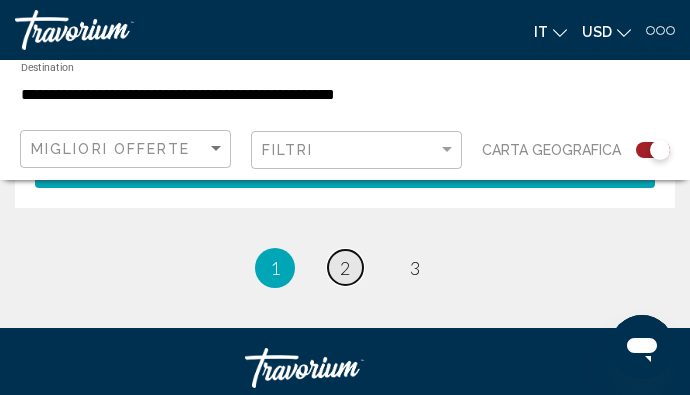 click on "page  2" at bounding box center [345, 267] 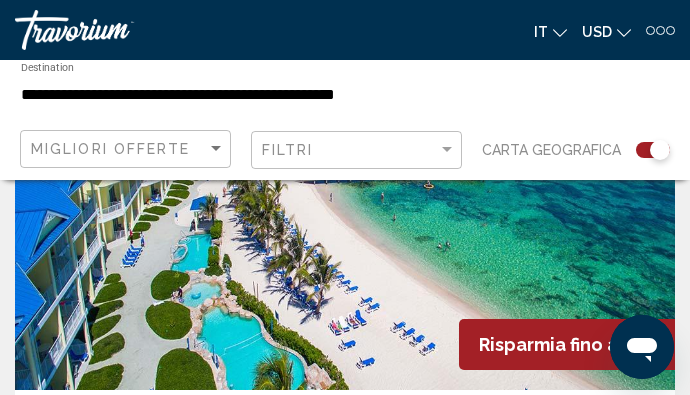 scroll, scrollTop: 7500, scrollLeft: 0, axis: vertical 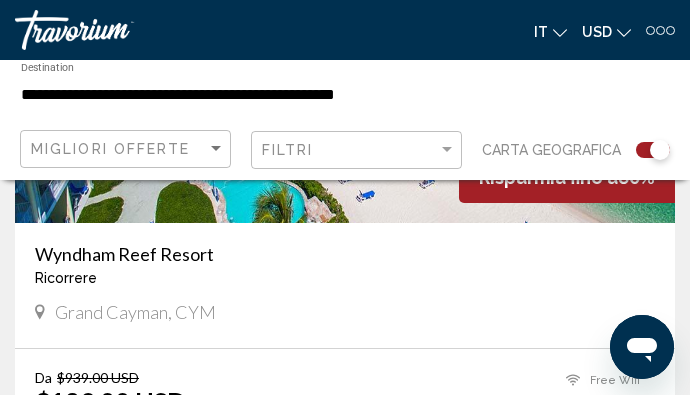 click on "**********" at bounding box center [234, 95] 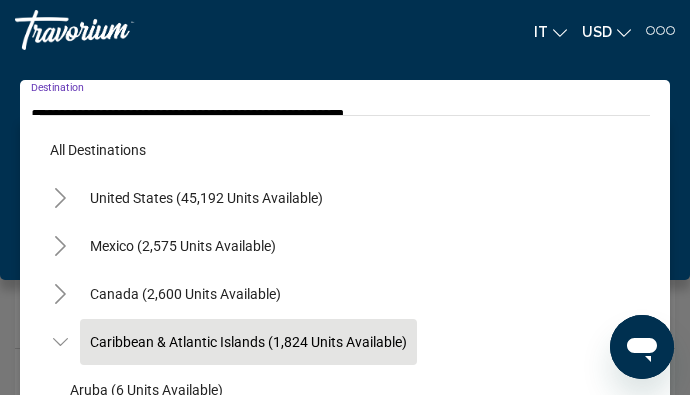scroll, scrollTop: 71, scrollLeft: 0, axis: vertical 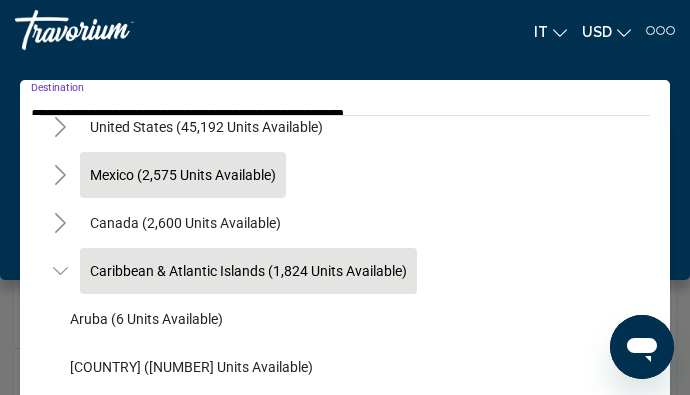 click on "Mexico (2,575 units available)" at bounding box center [185, 223] 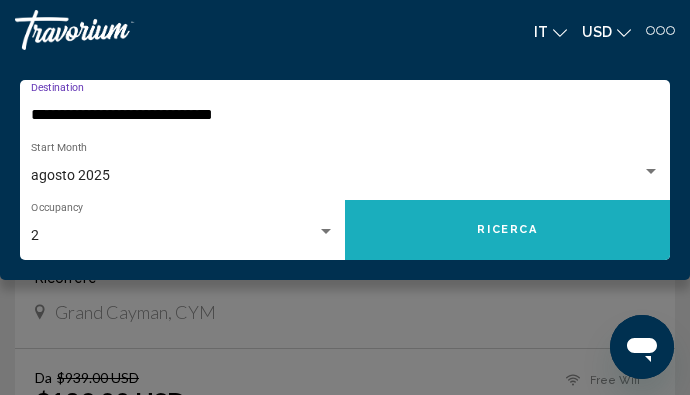 click on "**********" at bounding box center (335, 115) 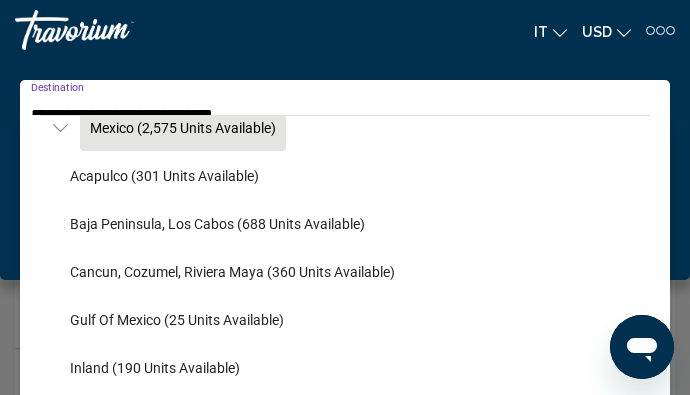 scroll, scrollTop: 167, scrollLeft: 0, axis: vertical 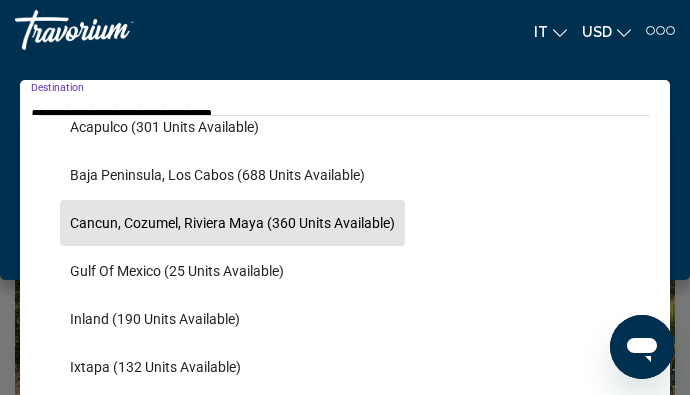click on "Cancun, Cozumel, Riviera Maya (360 units available)" 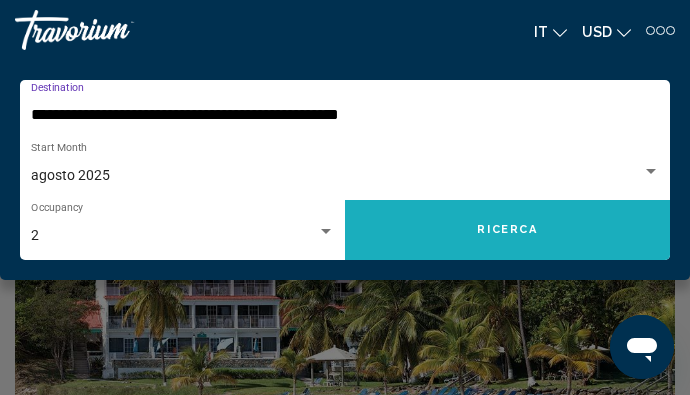 click on "Ricerca" 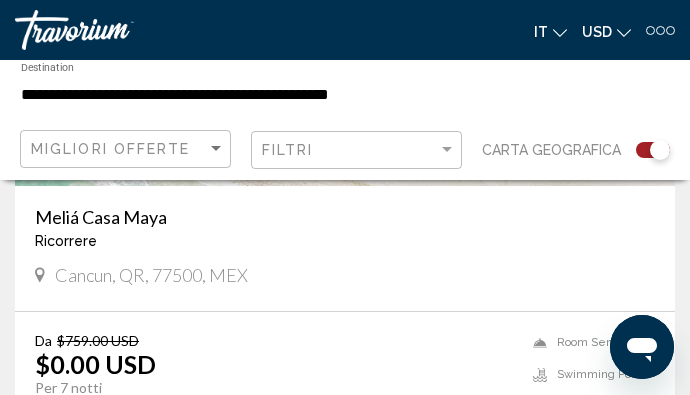 scroll, scrollTop: 1655, scrollLeft: 0, axis: vertical 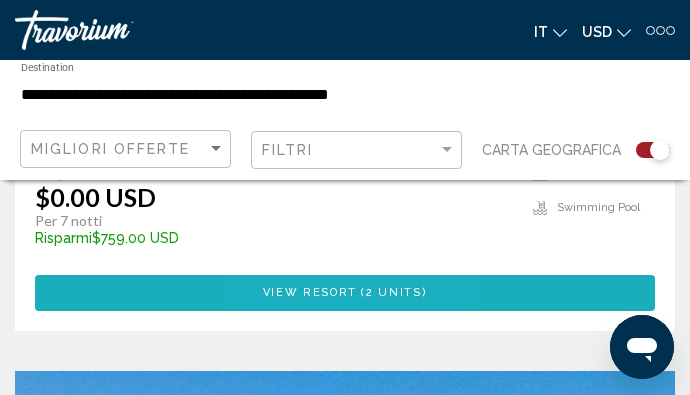 click on "View Resort    ( 2 units )" at bounding box center [345, 293] 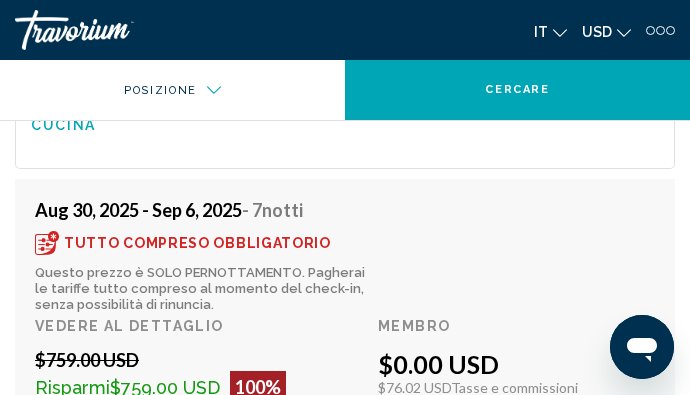 scroll, scrollTop: 3960, scrollLeft: 0, axis: vertical 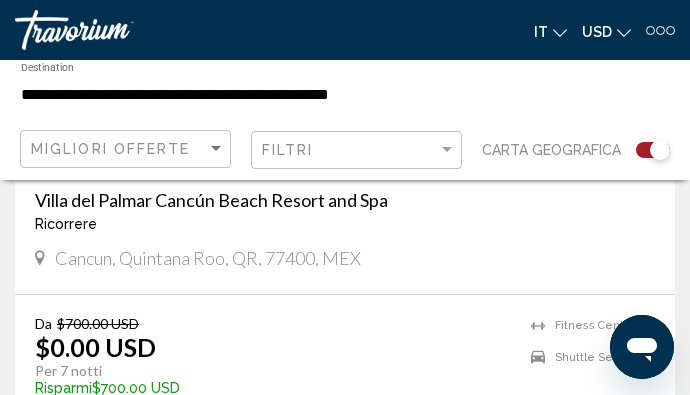 click on "Villa del Palmar Cancún Beach Resort and Spa" at bounding box center (345, 200) 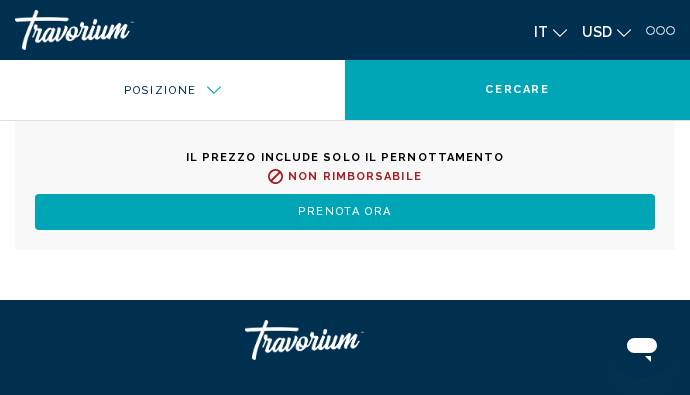 scroll, scrollTop: 3907, scrollLeft: 0, axis: vertical 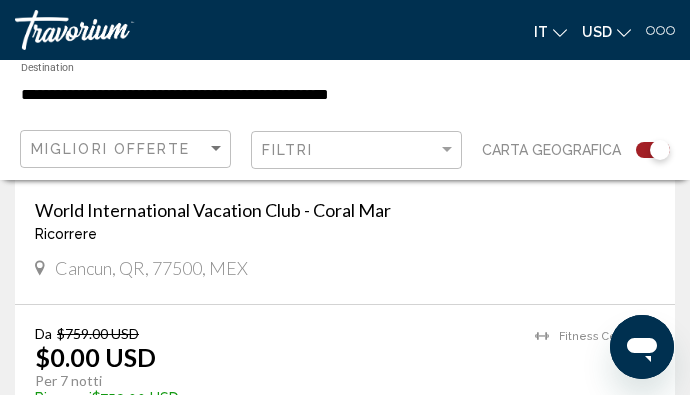 click on "World International Vacation Club - Coral Mar" at bounding box center [345, 210] 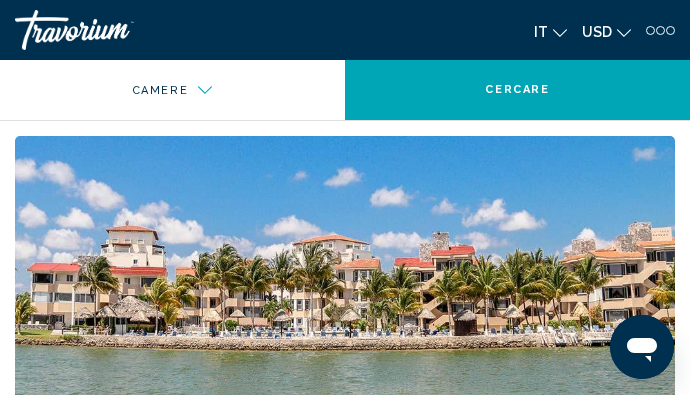 scroll, scrollTop: 4572, scrollLeft: 0, axis: vertical 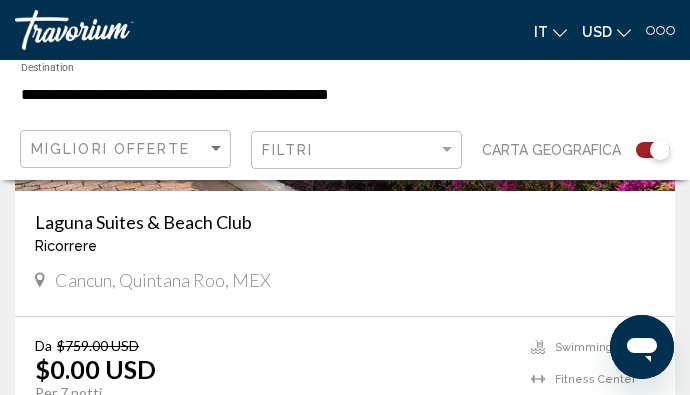 click on "Laguna Suites & Beach Club" at bounding box center (345, 222) 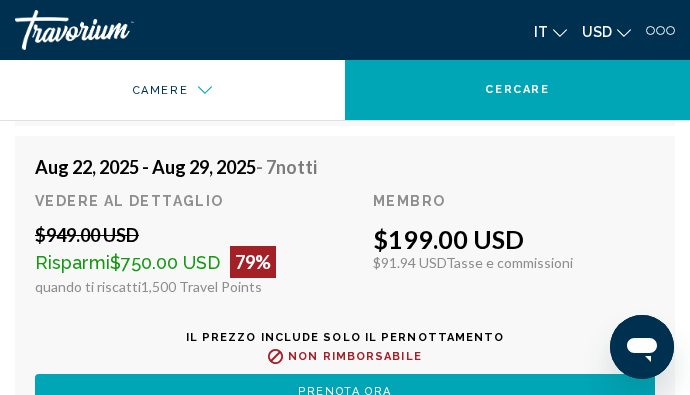 scroll, scrollTop: 4572, scrollLeft: 0, axis: vertical 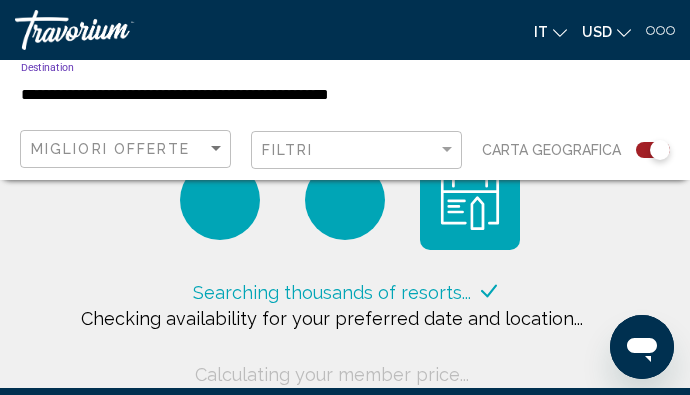 click on "**********" at bounding box center (234, 95) 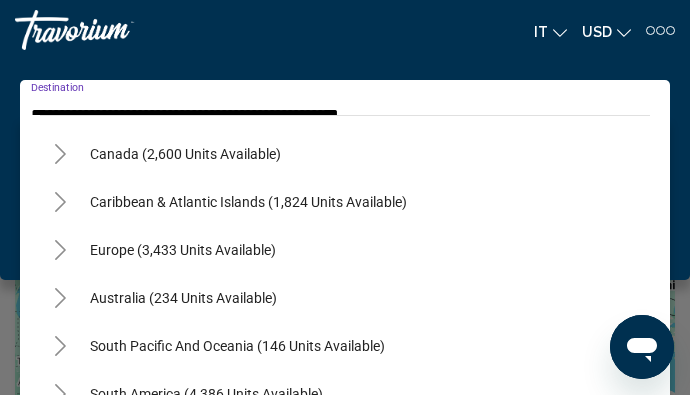 scroll, scrollTop: 667, scrollLeft: 0, axis: vertical 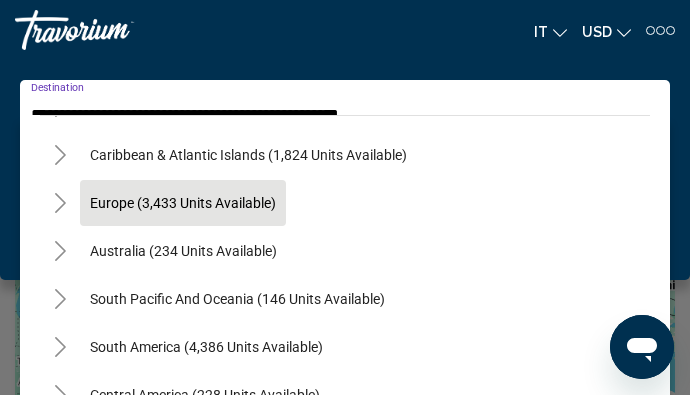 click on "Europe (3,433 units available)" at bounding box center [183, 251] 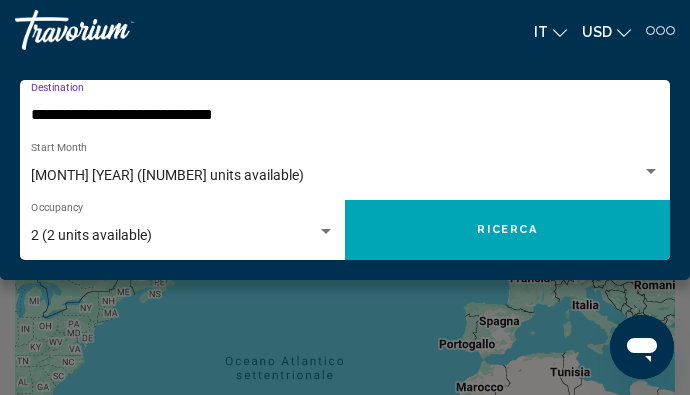click on "**********" at bounding box center (335, 115) 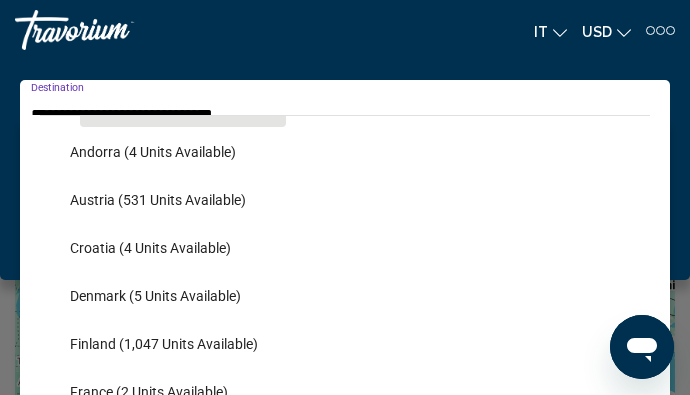 scroll, scrollTop: 932, scrollLeft: 0, axis: vertical 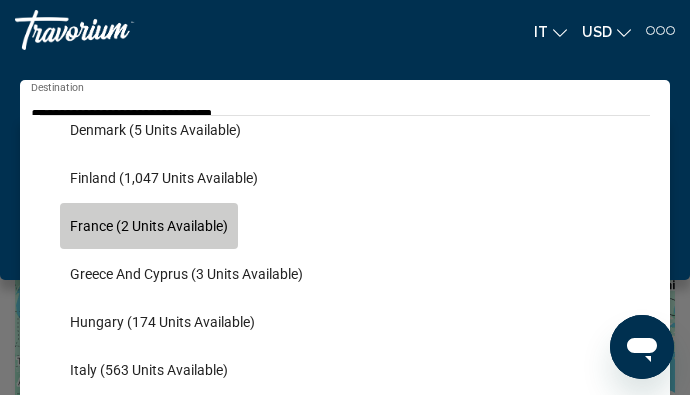 click on "France (2 units available)" 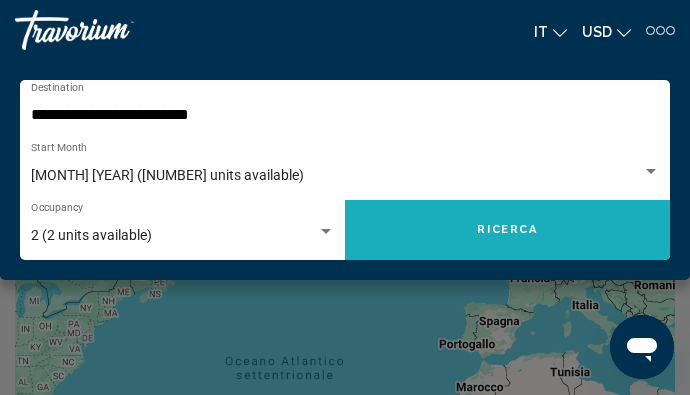 click on "Ricerca" 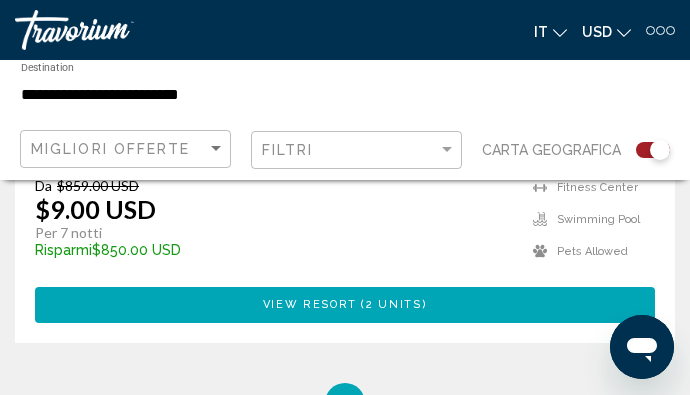 scroll, scrollTop: 966, scrollLeft: 0, axis: vertical 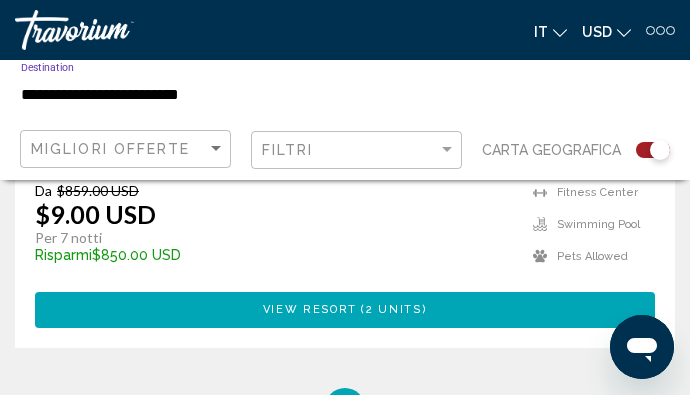 click on "**********" at bounding box center (234, 95) 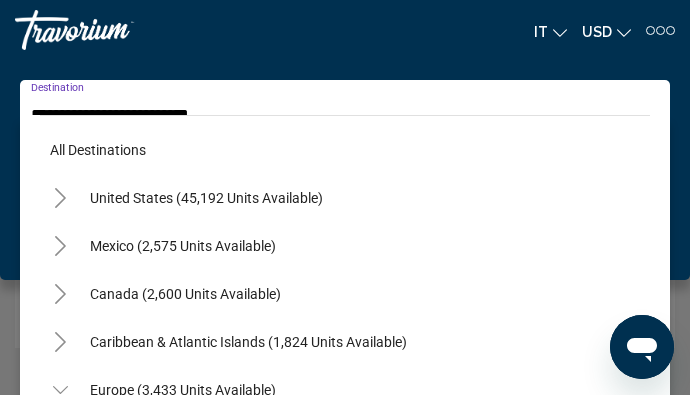 scroll, scrollTop: 407, scrollLeft: 0, axis: vertical 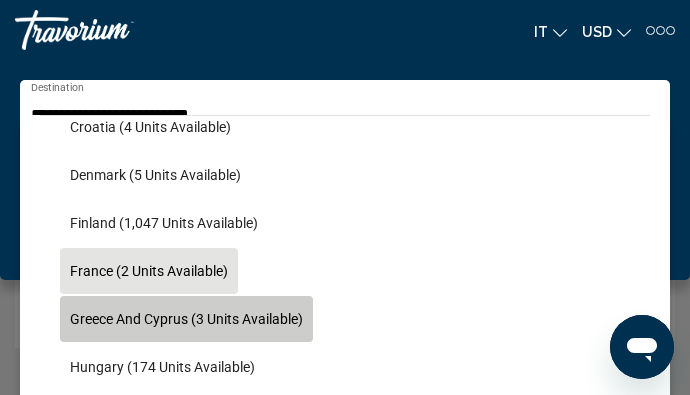 click on "Greece and Cyprus (3 units available)" 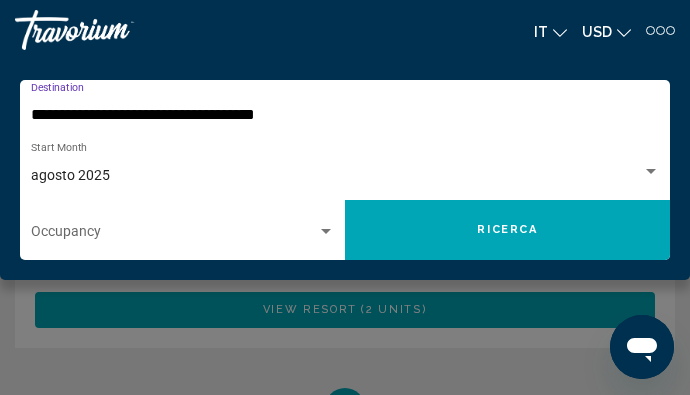 click on "Ricerca" 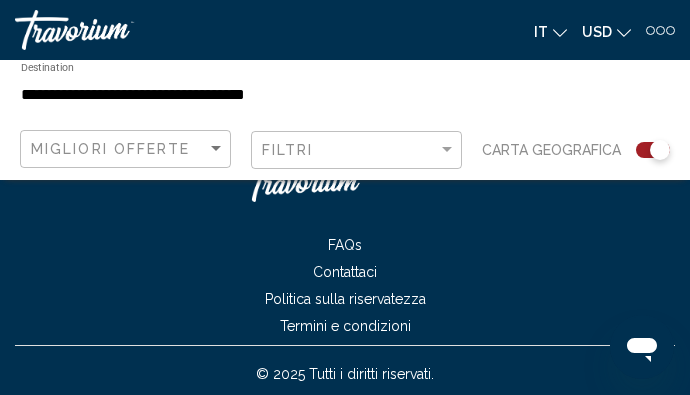 scroll, scrollTop: 542, scrollLeft: 0, axis: vertical 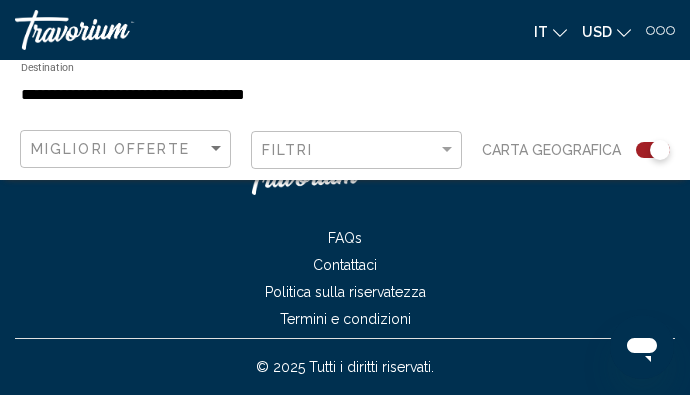 click on "**********" at bounding box center (234, 95) 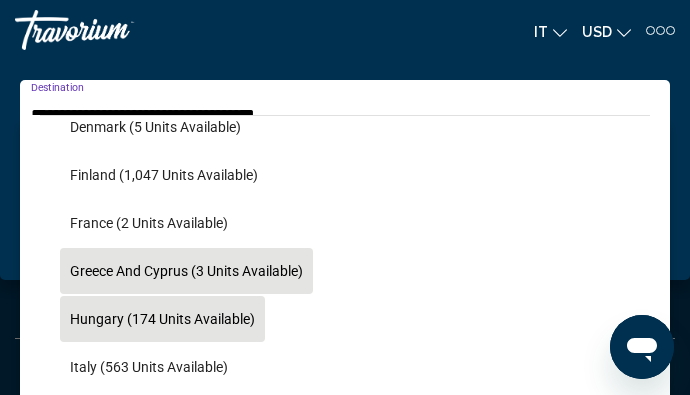 scroll, scrollTop: 622, scrollLeft: 0, axis: vertical 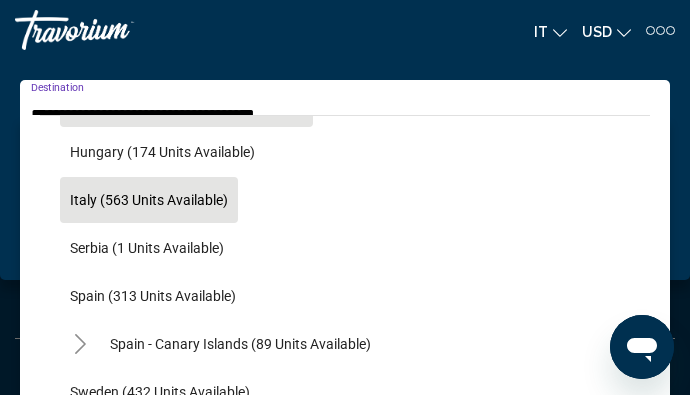 click on "Italy (563 units available)" 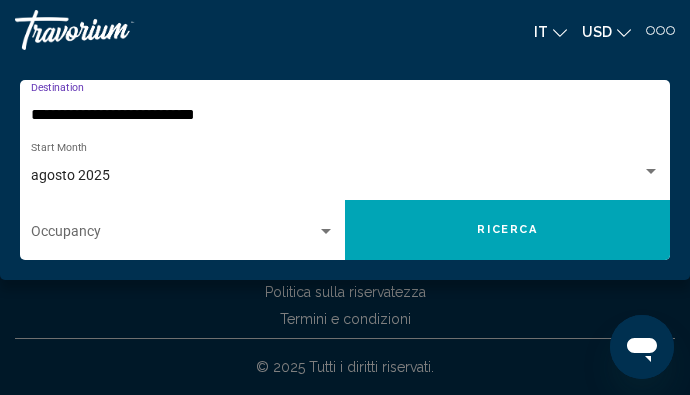 click on "Ricerca" 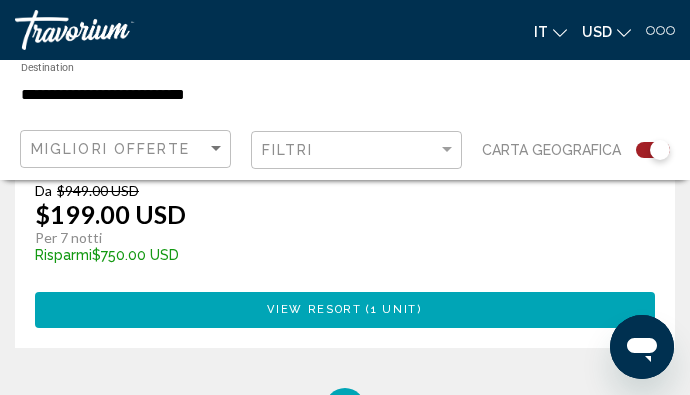 scroll, scrollTop: 4160, scrollLeft: 0, axis: vertical 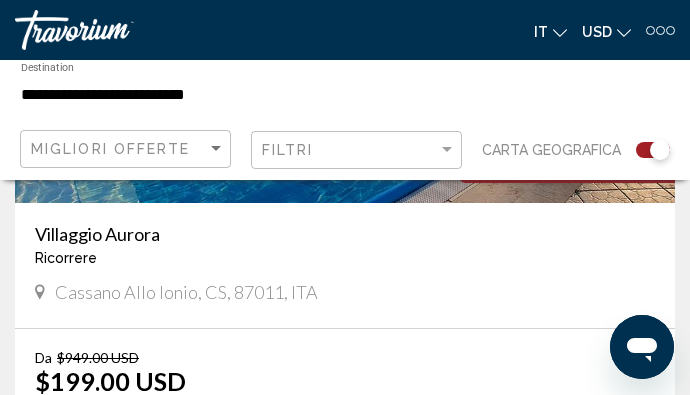 click on "Villaggio Aurora" at bounding box center [345, 234] 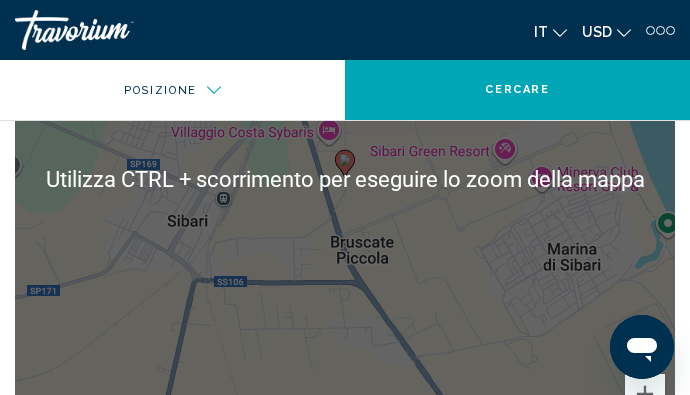 scroll, scrollTop: 3239, scrollLeft: 0, axis: vertical 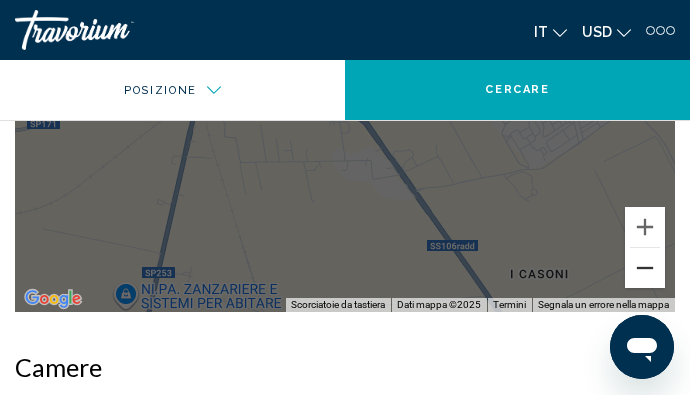 click at bounding box center (645, 268) 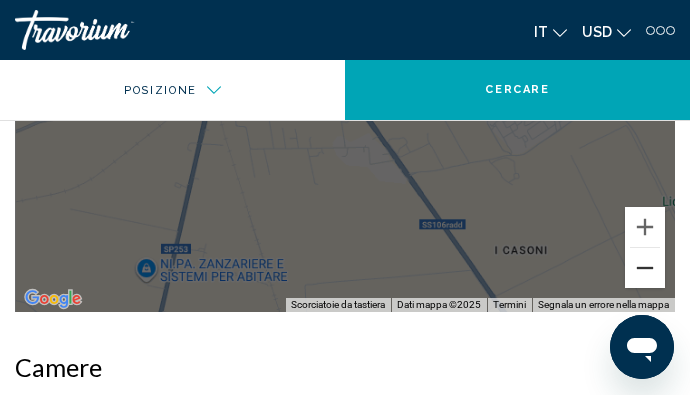 click at bounding box center [645, 268] 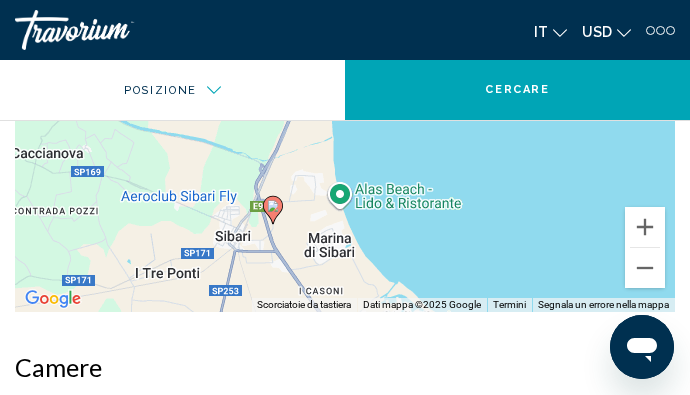 drag, startPoint x: 576, startPoint y: 165, endPoint x: 501, endPoint y: 383, distance: 230.54066 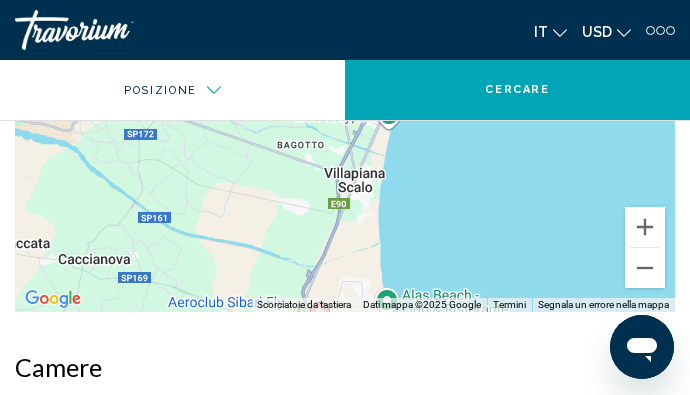 drag, startPoint x: 493, startPoint y: 189, endPoint x: 542, endPoint y: 296, distance: 117.68602 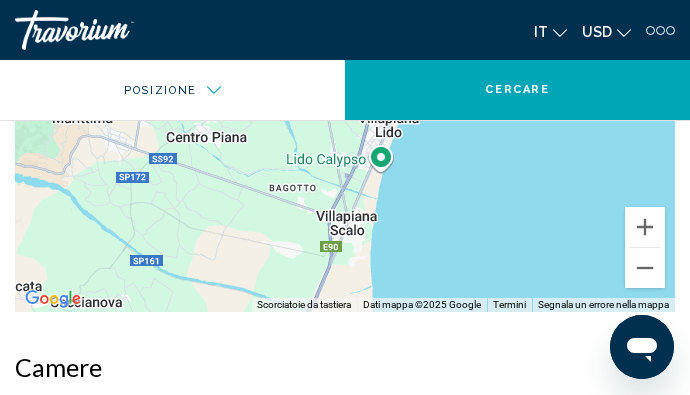 drag, startPoint x: 509, startPoint y: 189, endPoint x: 491, endPoint y: 196, distance: 19.313208 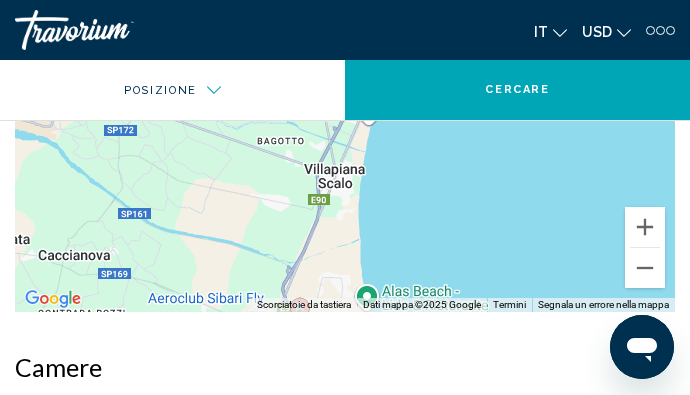 drag, startPoint x: 491, startPoint y: 196, endPoint x: 488, endPoint y: 127, distance: 69.065186 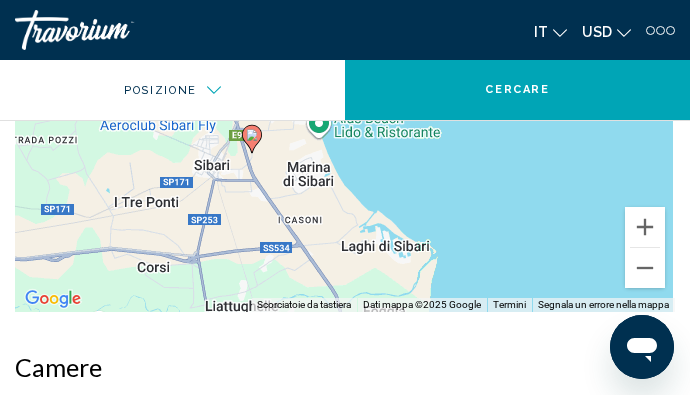 drag, startPoint x: 492, startPoint y: 218, endPoint x: 445, endPoint y: 133, distance: 97.128784 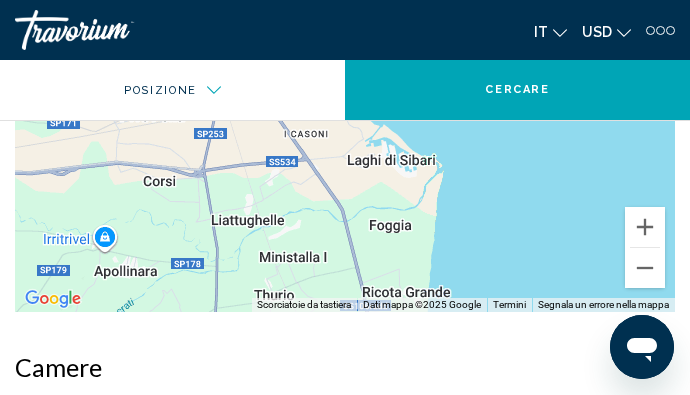 drag, startPoint x: 479, startPoint y: 235, endPoint x: 493, endPoint y: 136, distance: 99.985 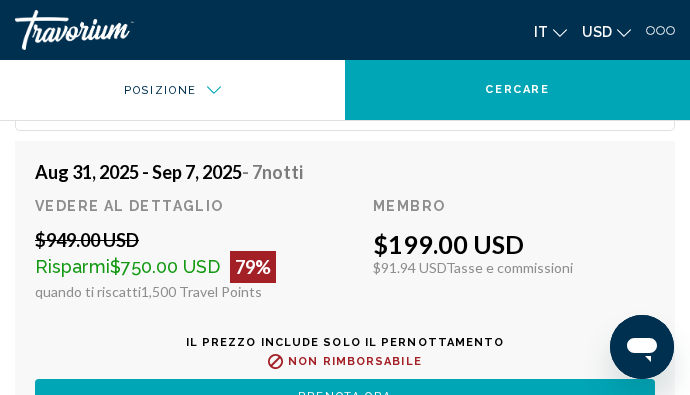 scroll, scrollTop: 4072, scrollLeft: 0, axis: vertical 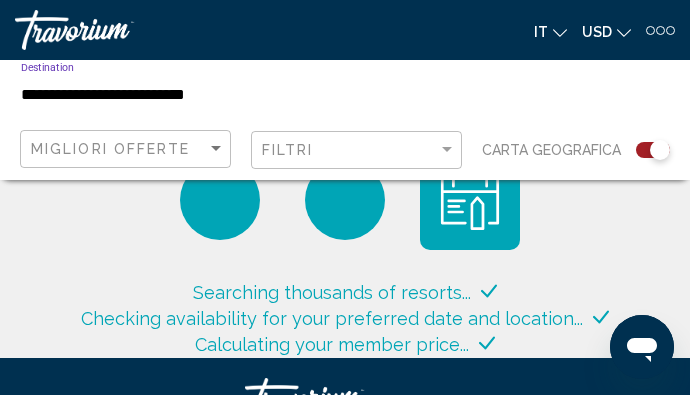 click on "**********" at bounding box center [234, 95] 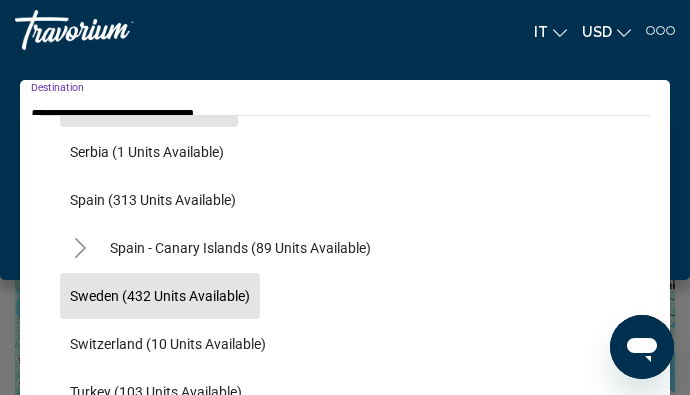 scroll, scrollTop: 884, scrollLeft: 0, axis: vertical 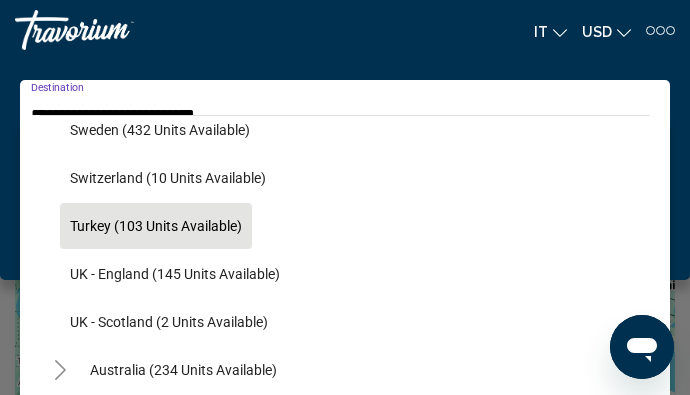 click on "Turkey (103 units available)" 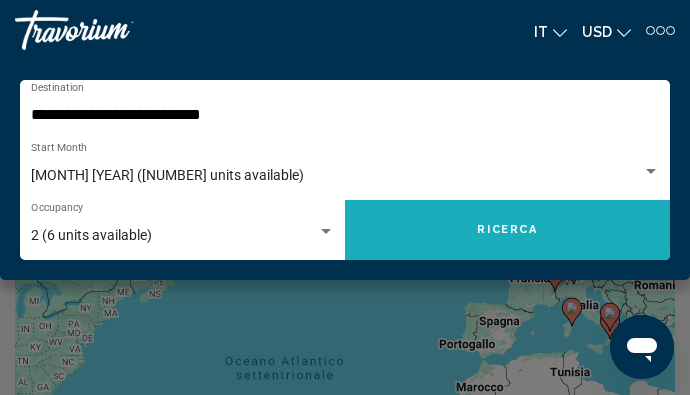 click on "Ricerca" 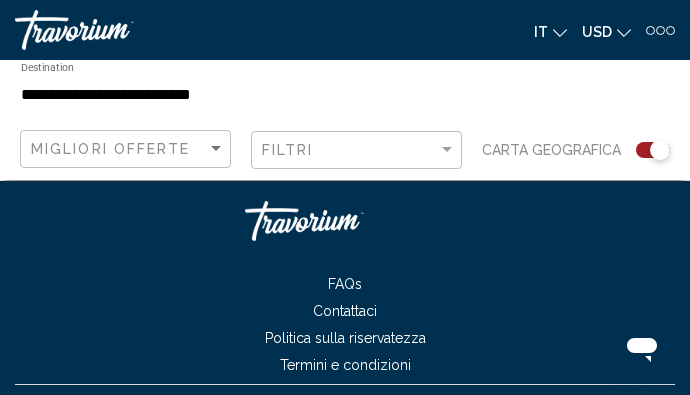 scroll, scrollTop: 1971, scrollLeft: 0, axis: vertical 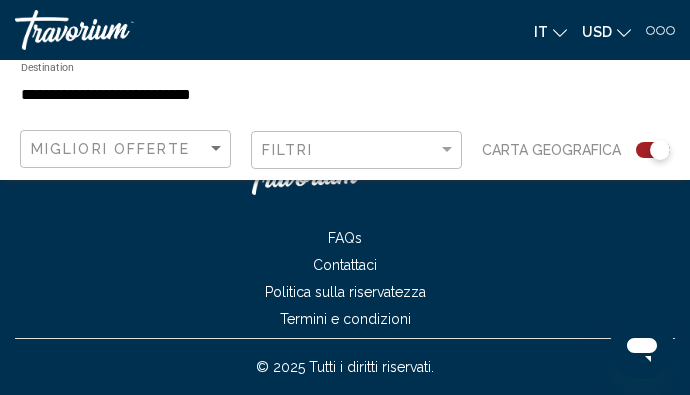 click on "**********" at bounding box center (234, 95) 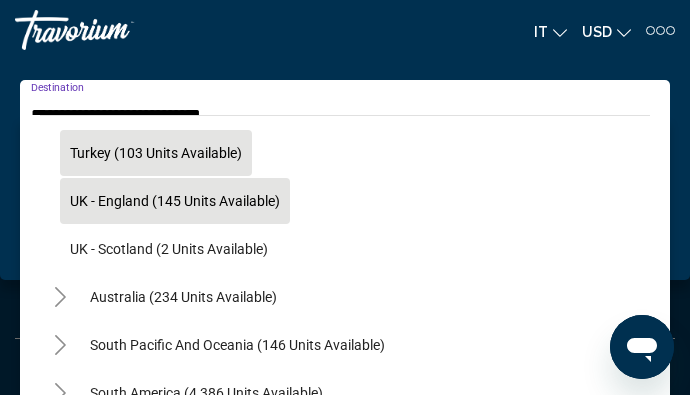 scroll, scrollTop: 1006, scrollLeft: 0, axis: vertical 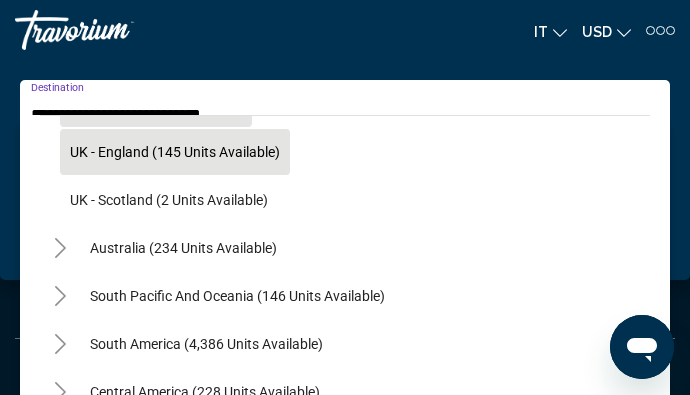 click on "UK - England (145 units available)" 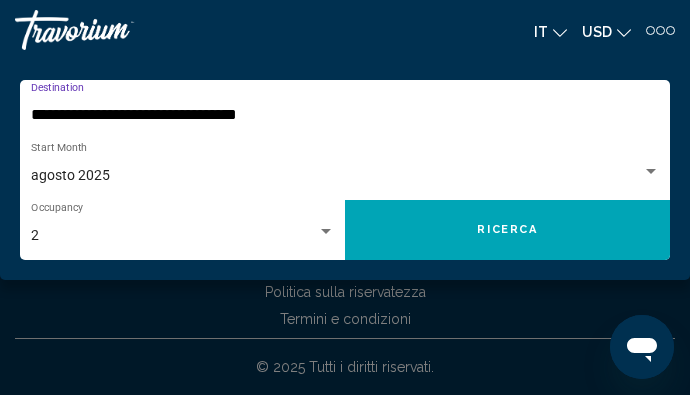 click on "Ricerca" 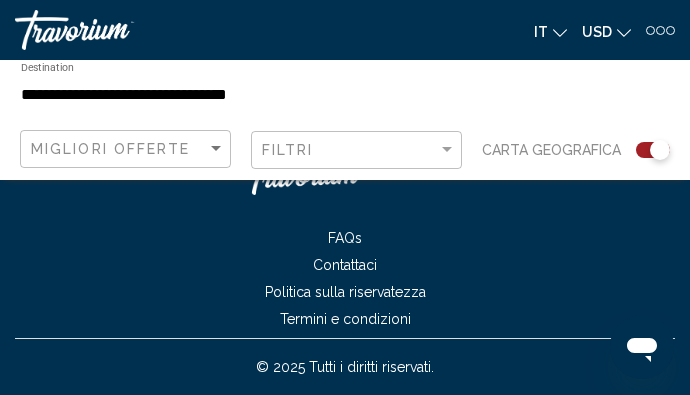 scroll, scrollTop: 375, scrollLeft: 0, axis: vertical 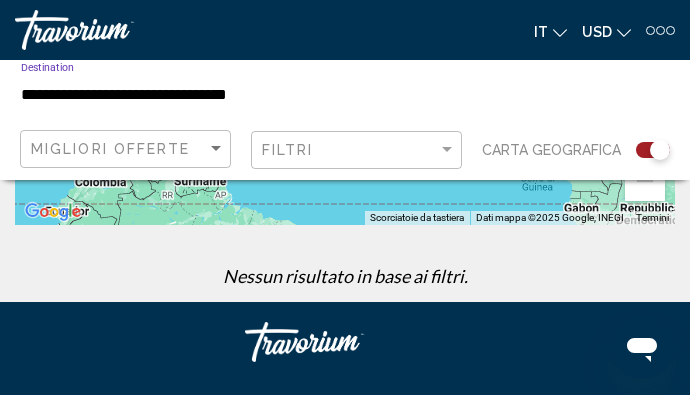 click on "**********" at bounding box center [234, 95] 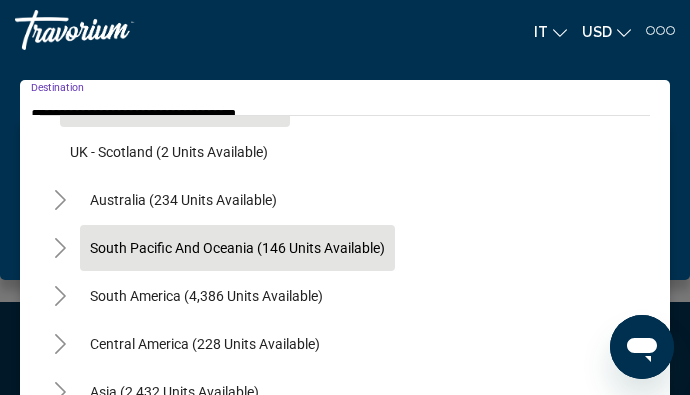 scroll, scrollTop: 1140, scrollLeft: 0, axis: vertical 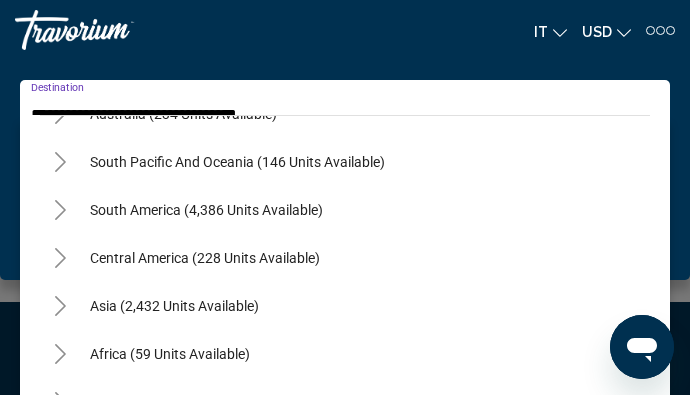 click 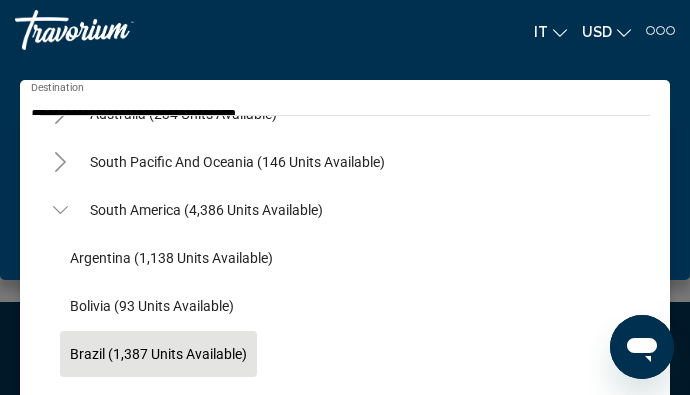 click on "Brazil (1,387 units available)" 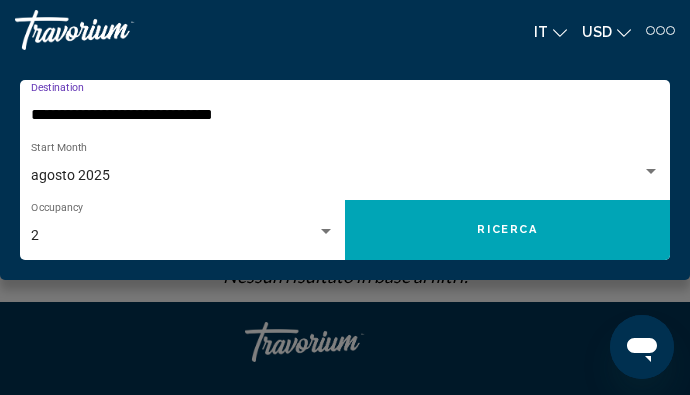 click on "Ricerca" 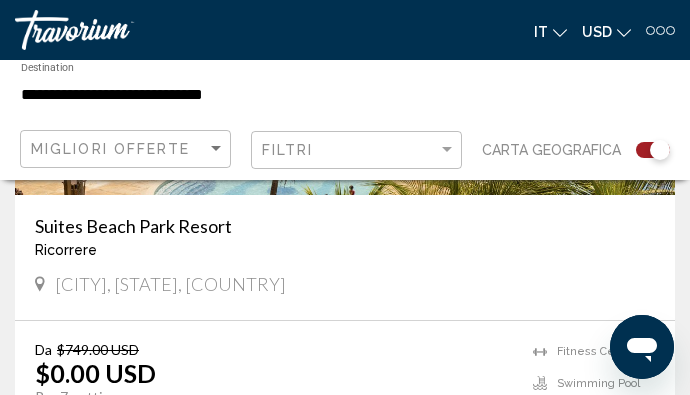scroll, scrollTop: 4861, scrollLeft: 0, axis: vertical 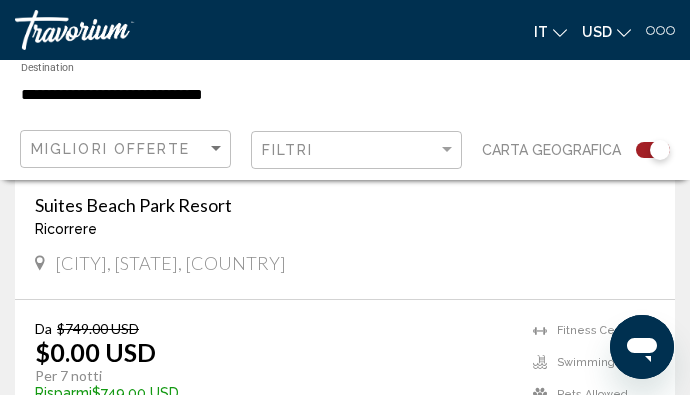 click on "Suites Beach Park Resort" at bounding box center [345, 205] 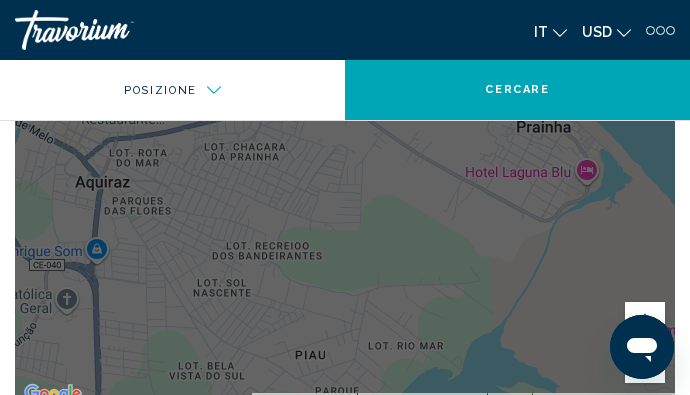 scroll, scrollTop: 2905, scrollLeft: 0, axis: vertical 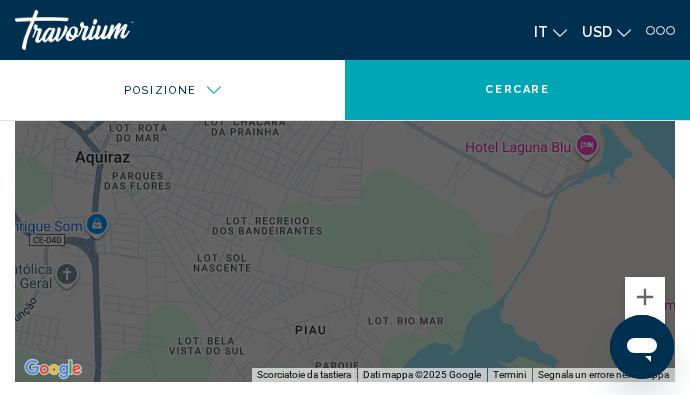 click at bounding box center (645, 338) 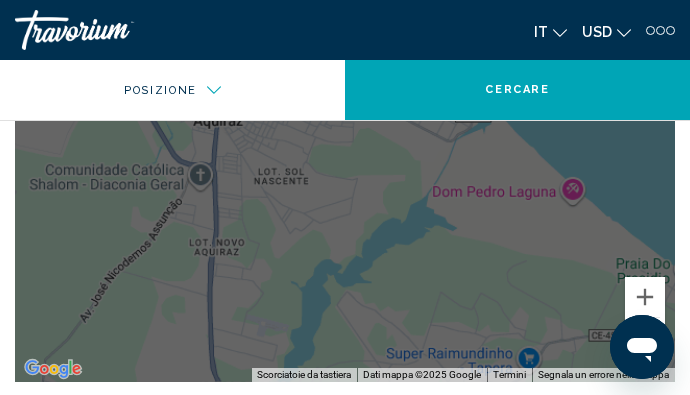 click at bounding box center (645, 338) 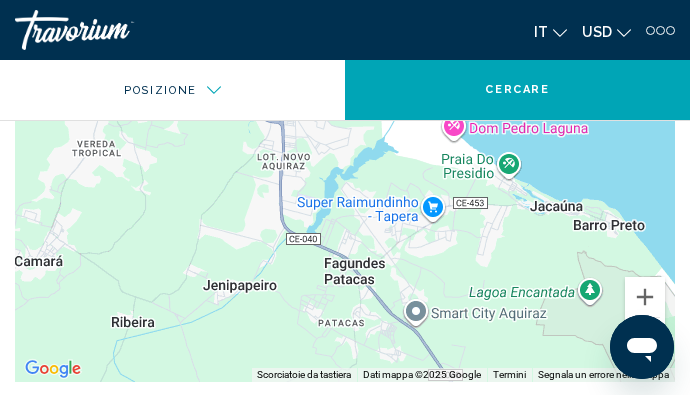 click at bounding box center (645, 338) 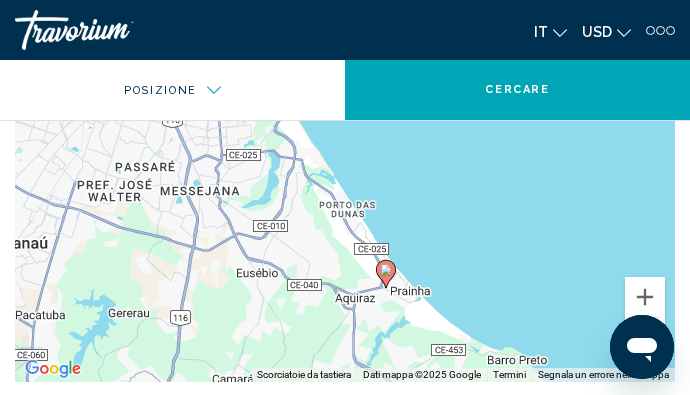 drag, startPoint x: 535, startPoint y: 189, endPoint x: 576, endPoint y: 404, distance: 218.87439 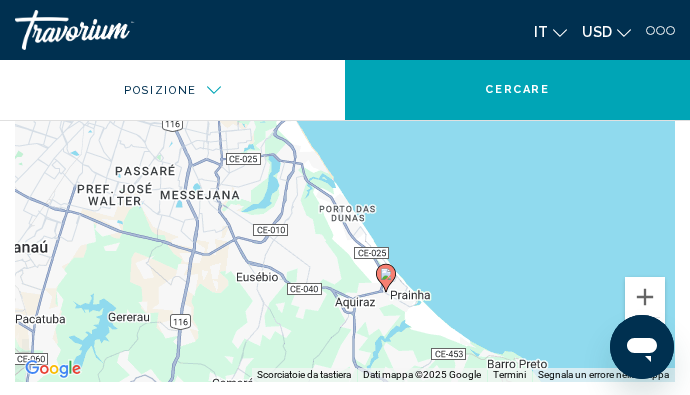 click at bounding box center [645, 338] 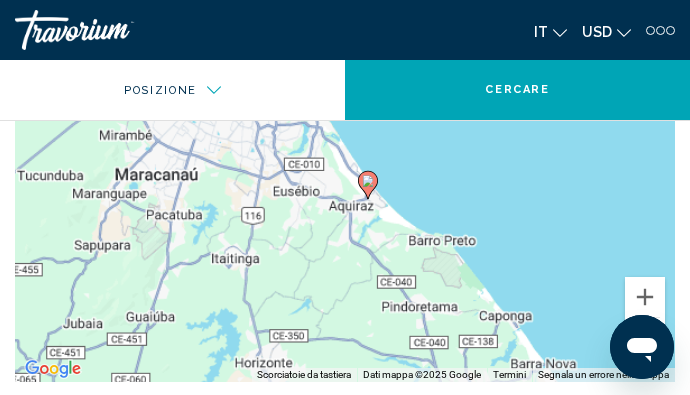 click at bounding box center [645, 338] 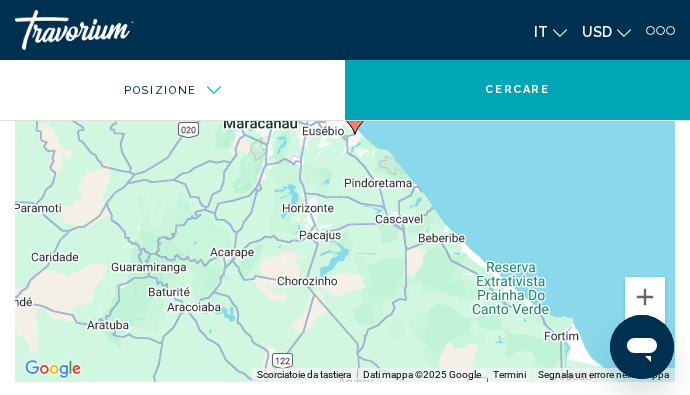 click at bounding box center (645, 338) 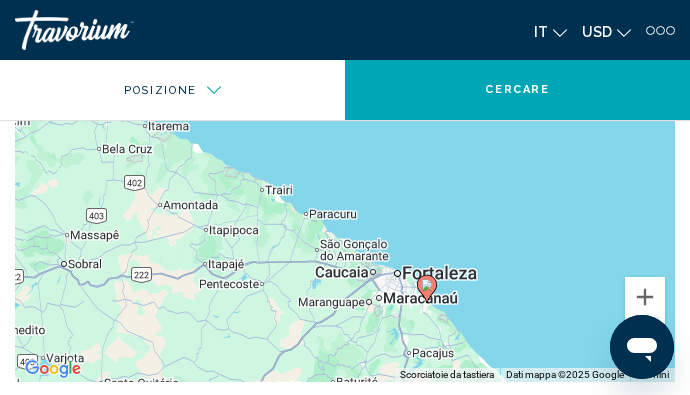 drag, startPoint x: 555, startPoint y: 186, endPoint x: 637, endPoint y: 401, distance: 230.10649 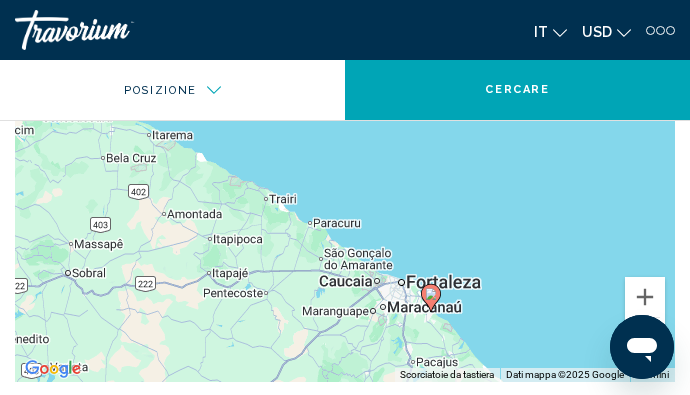 click at bounding box center [645, 338] 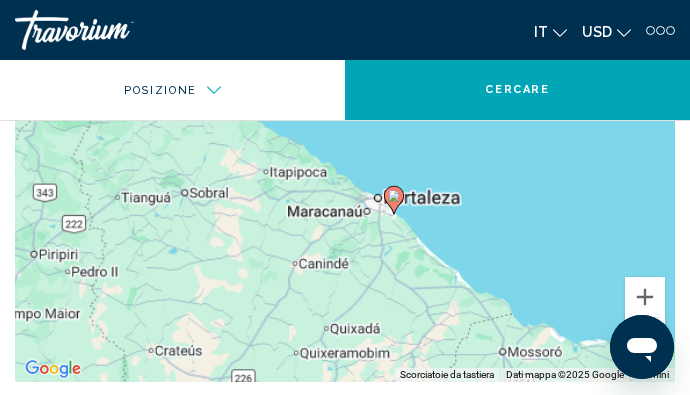click at bounding box center (645, 338) 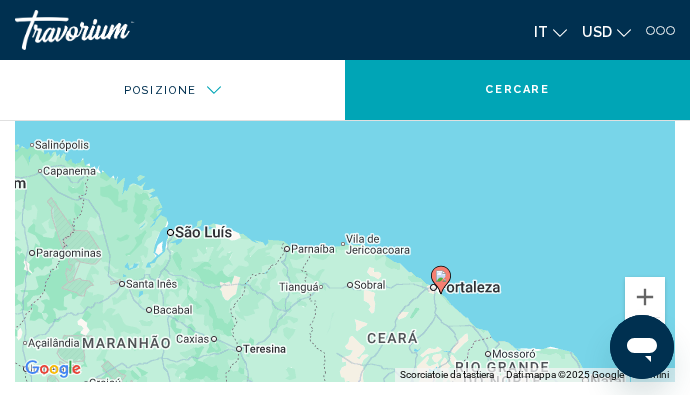 drag, startPoint x: 517, startPoint y: 190, endPoint x: 592, endPoint y: 348, distance: 174.89711 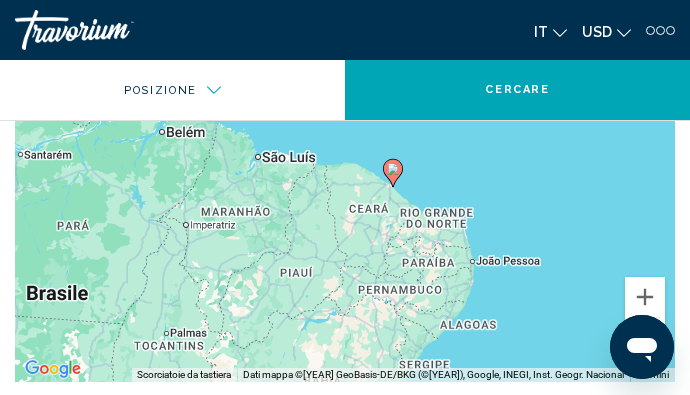 click at bounding box center (645, 338) 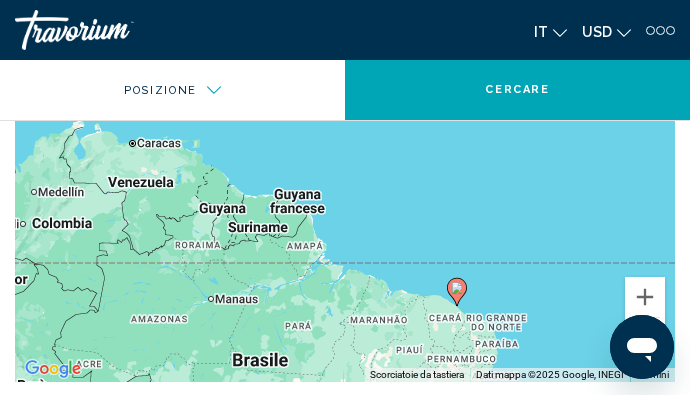 drag, startPoint x: 513, startPoint y: 181, endPoint x: 601, endPoint y: 357, distance: 196.77399 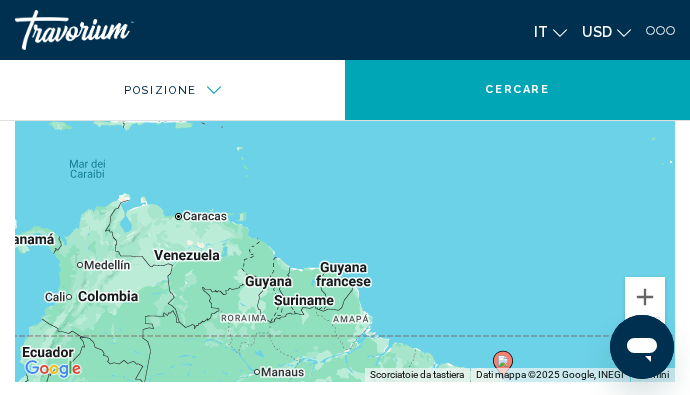 drag, startPoint x: 528, startPoint y: 189, endPoint x: 569, endPoint y: 247, distance: 71.02816 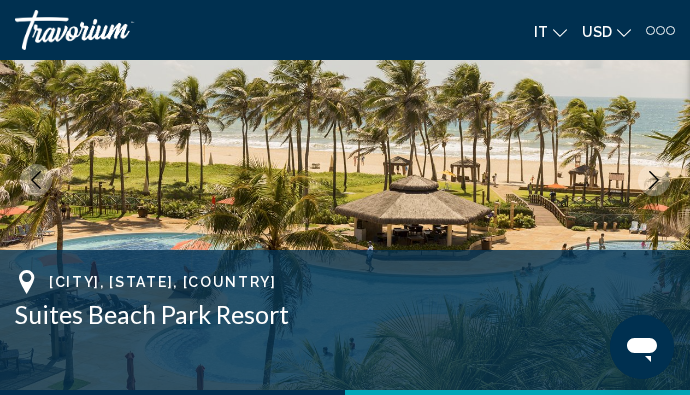 scroll, scrollTop: 0, scrollLeft: 0, axis: both 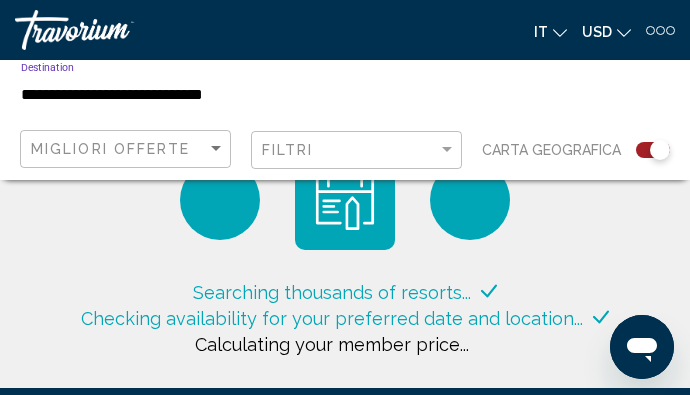 click on "**********" at bounding box center [234, 95] 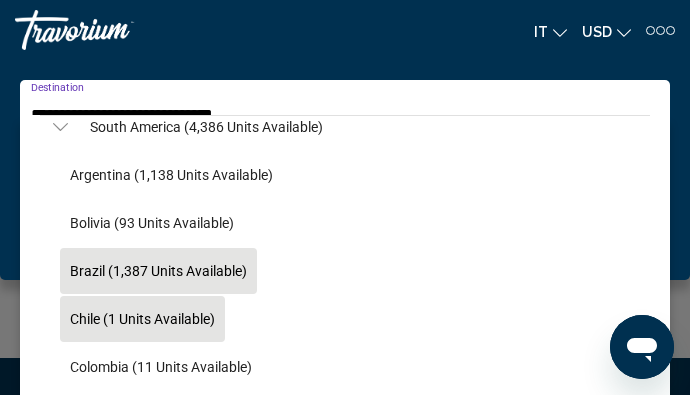 scroll, scrollTop: 574, scrollLeft: 0, axis: vertical 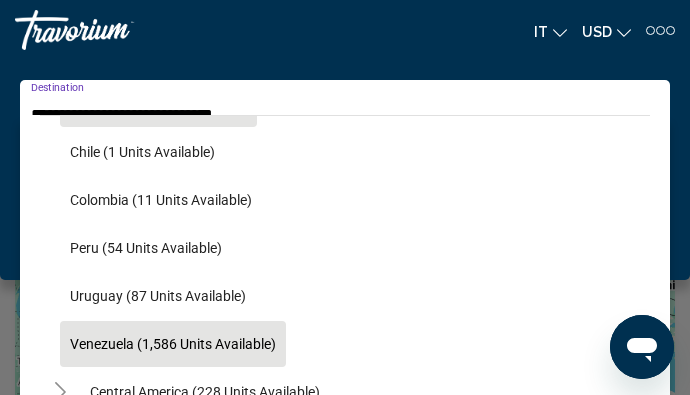 click on "Venezuela (1,586 units available)" 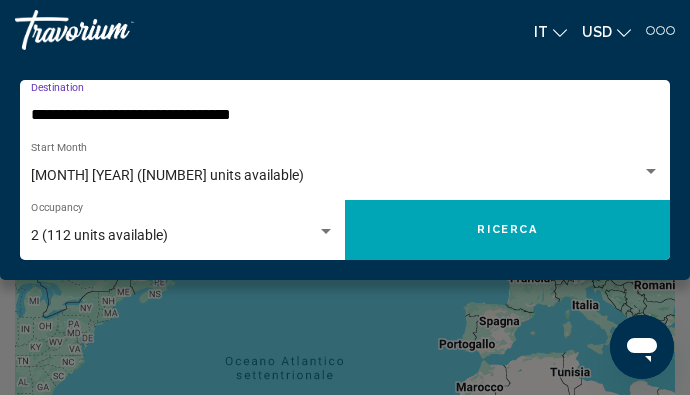 click on "Ricerca" 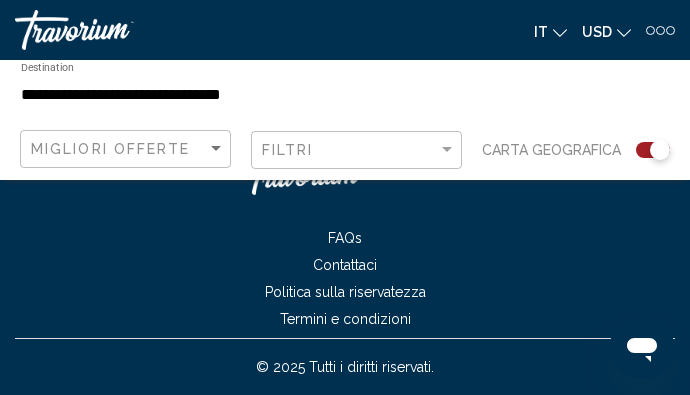 scroll, scrollTop: 8527, scrollLeft: 0, axis: vertical 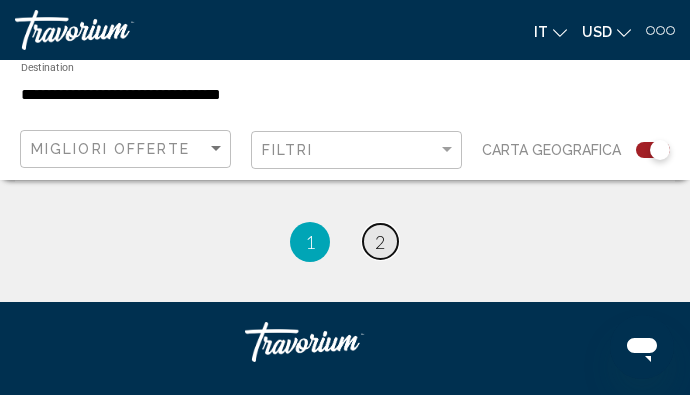 click on "page  2" at bounding box center (380, 241) 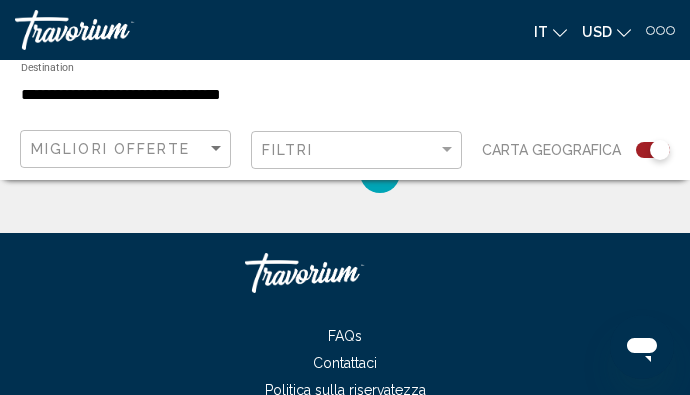 scroll, scrollTop: 4660, scrollLeft: 0, axis: vertical 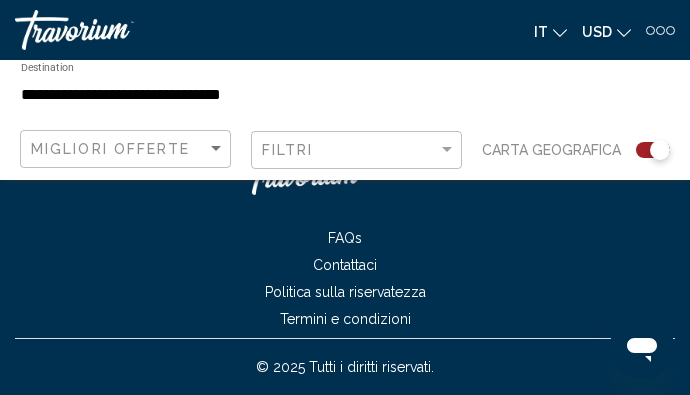click on "**********" 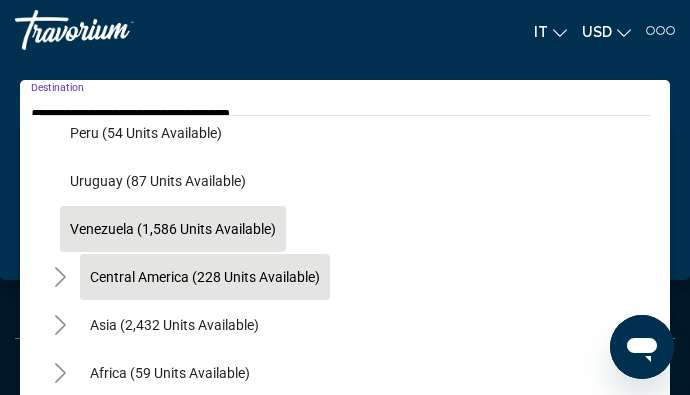 scroll, scrollTop: 708, scrollLeft: 0, axis: vertical 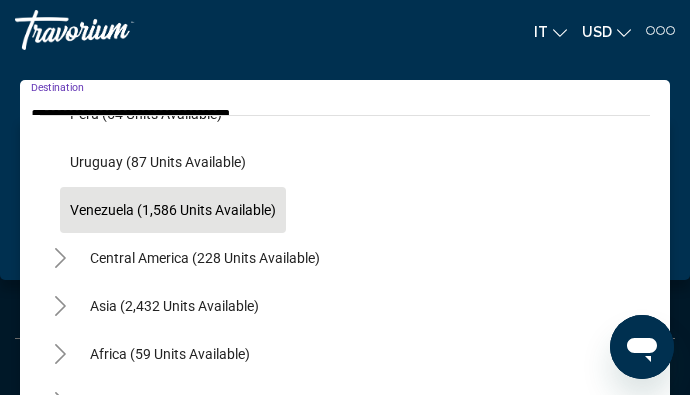click 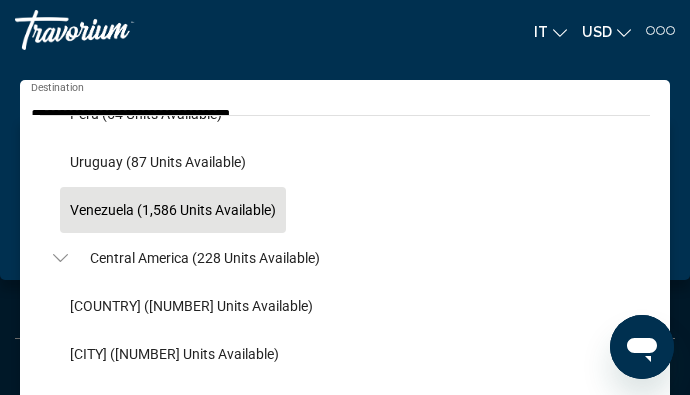 scroll, scrollTop: 852, scrollLeft: 0, axis: vertical 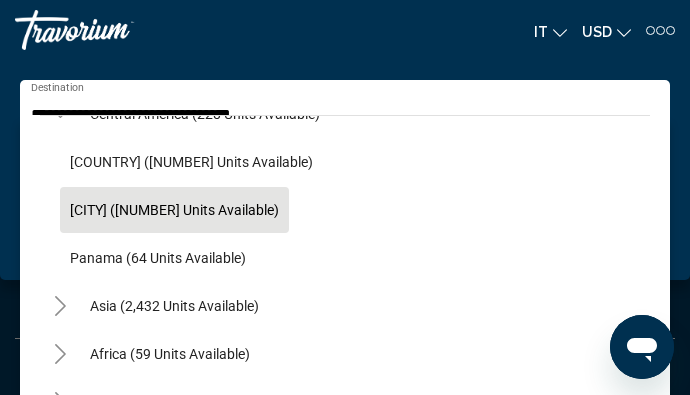 click on "[CITY] ([NUMBER] units available)" 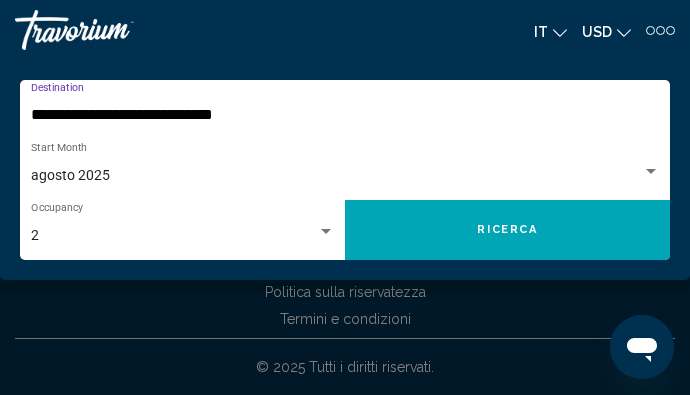 click on "Ricerca" 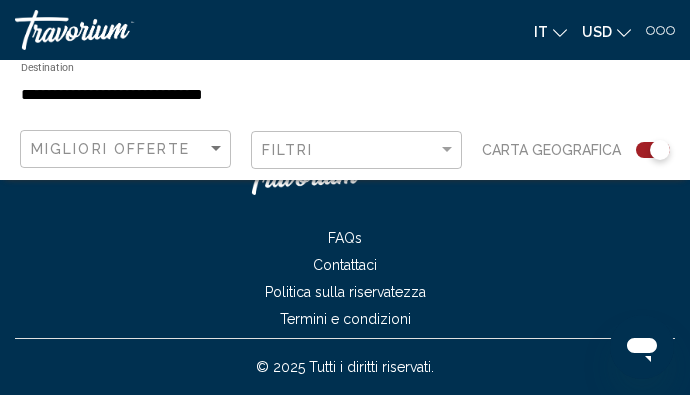 scroll, scrollTop: 2310, scrollLeft: 0, axis: vertical 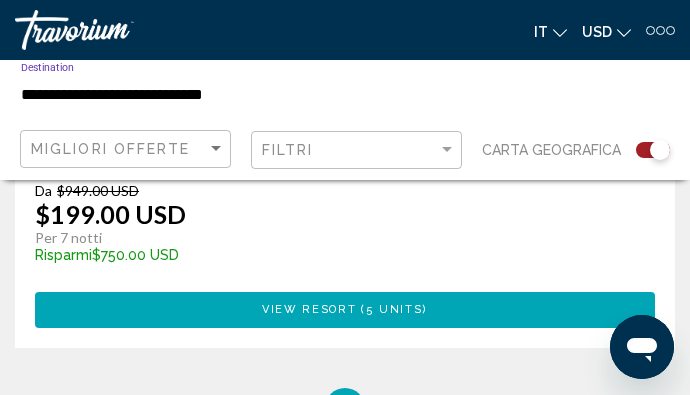 click on "**********" at bounding box center (234, 95) 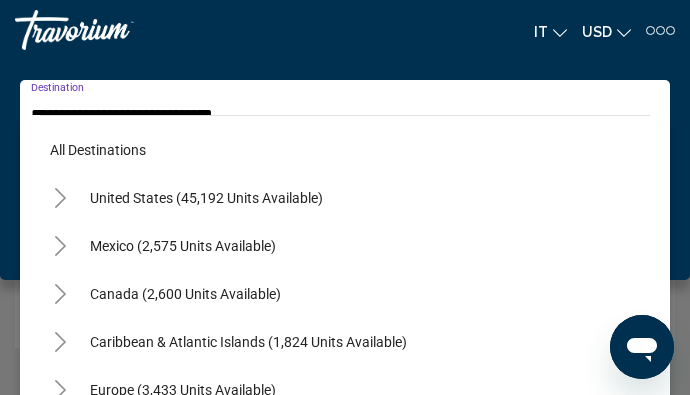 scroll, scrollTop: 407, scrollLeft: 0, axis: vertical 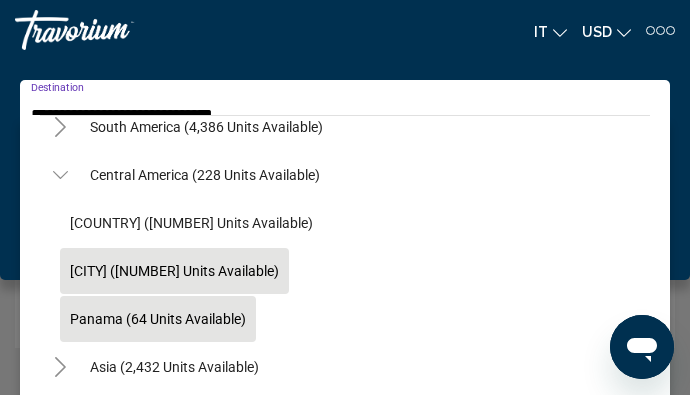 click on "Panama (64 units available)" 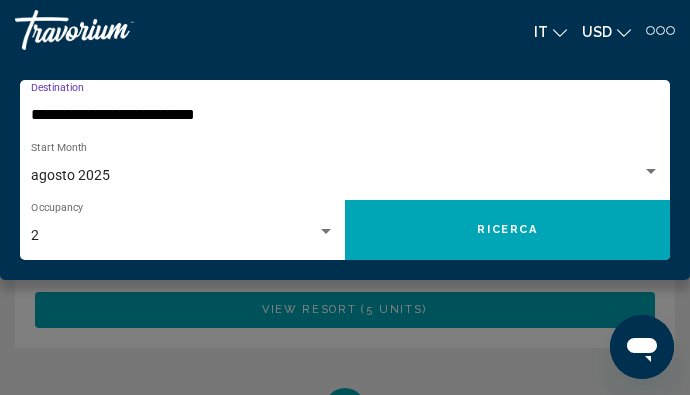 click on "Ricerca" 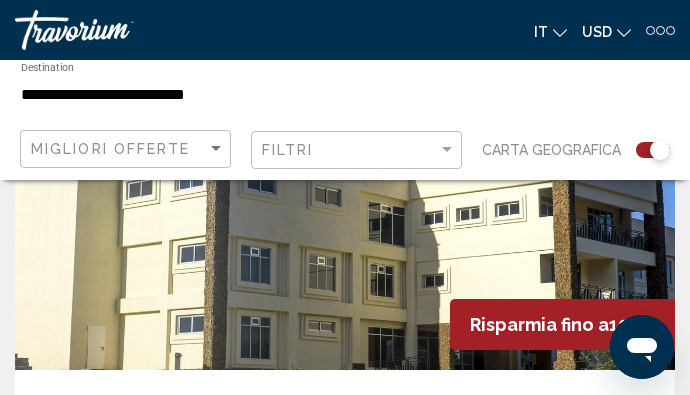 scroll, scrollTop: 466, scrollLeft: 0, axis: vertical 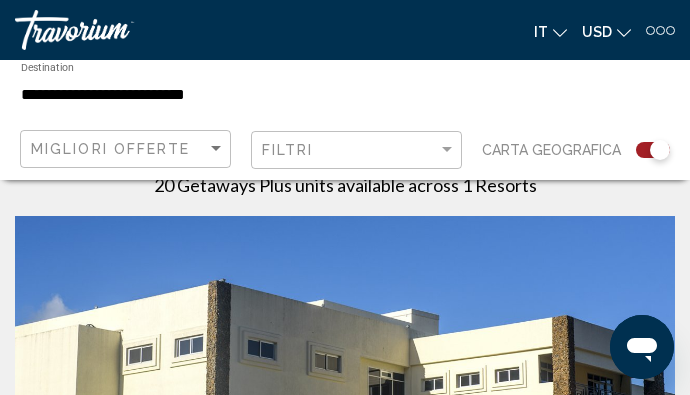 click on "**********" at bounding box center (234, 95) 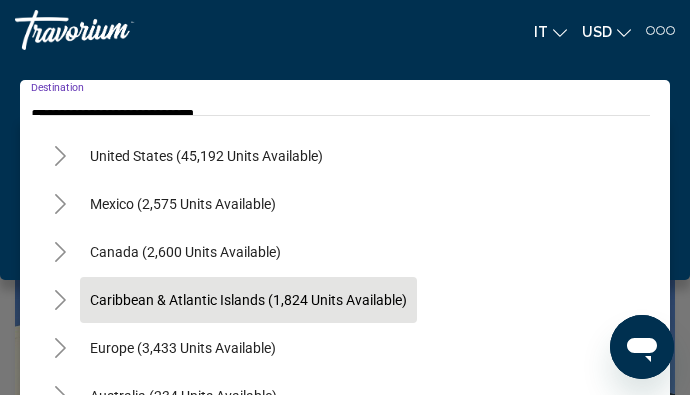 scroll, scrollTop: 0, scrollLeft: 0, axis: both 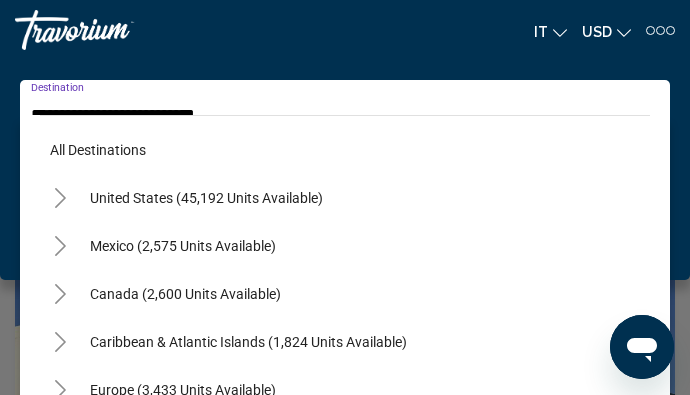 click 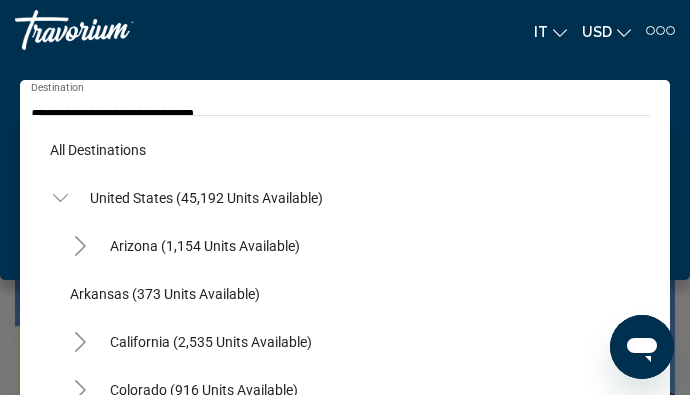 scroll, scrollTop: 167, scrollLeft: 0, axis: vertical 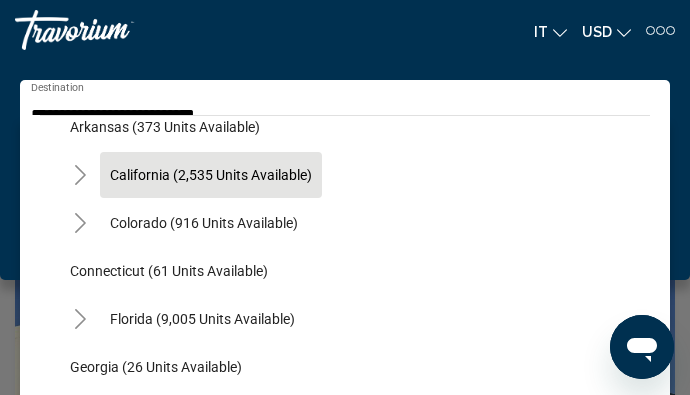 click on "California (2,535 units available)" 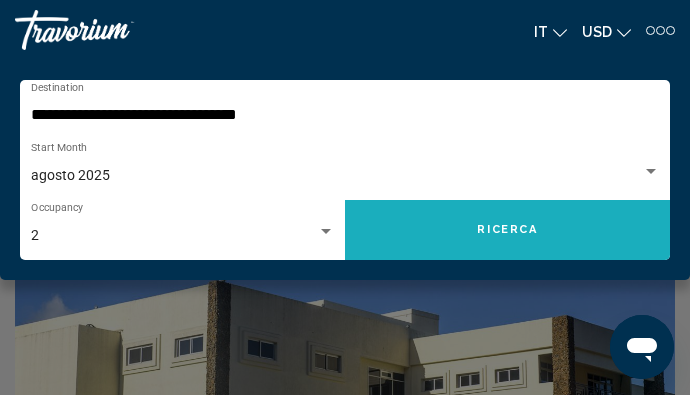 click on "Ricerca" 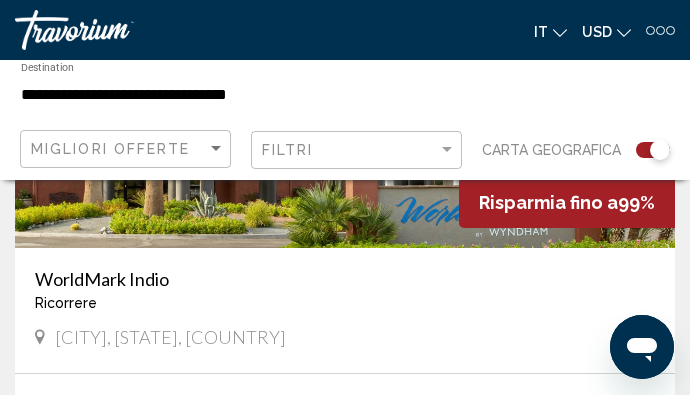 scroll, scrollTop: 7500, scrollLeft: 0, axis: vertical 